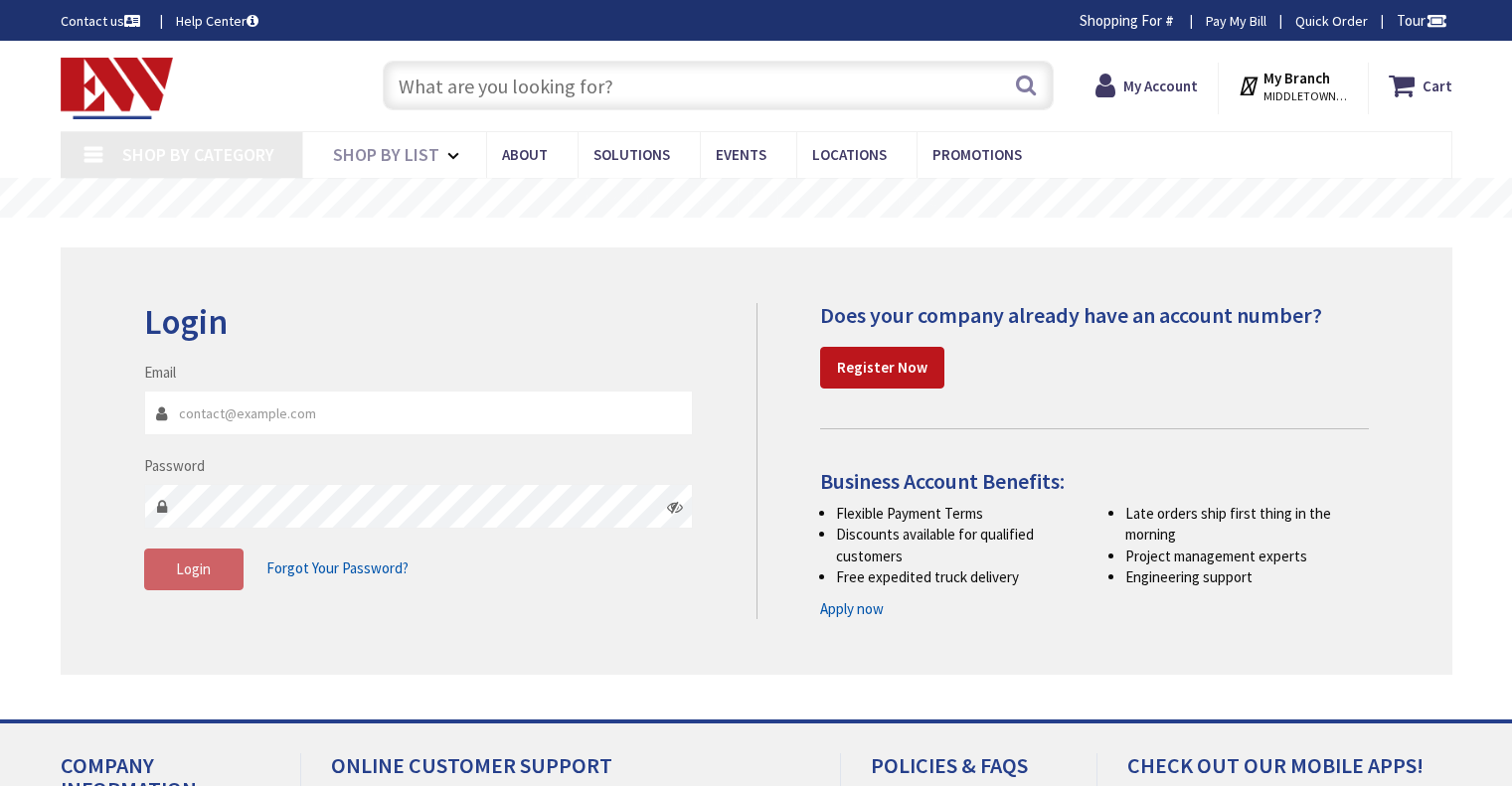 scroll, scrollTop: 0, scrollLeft: 0, axis: both 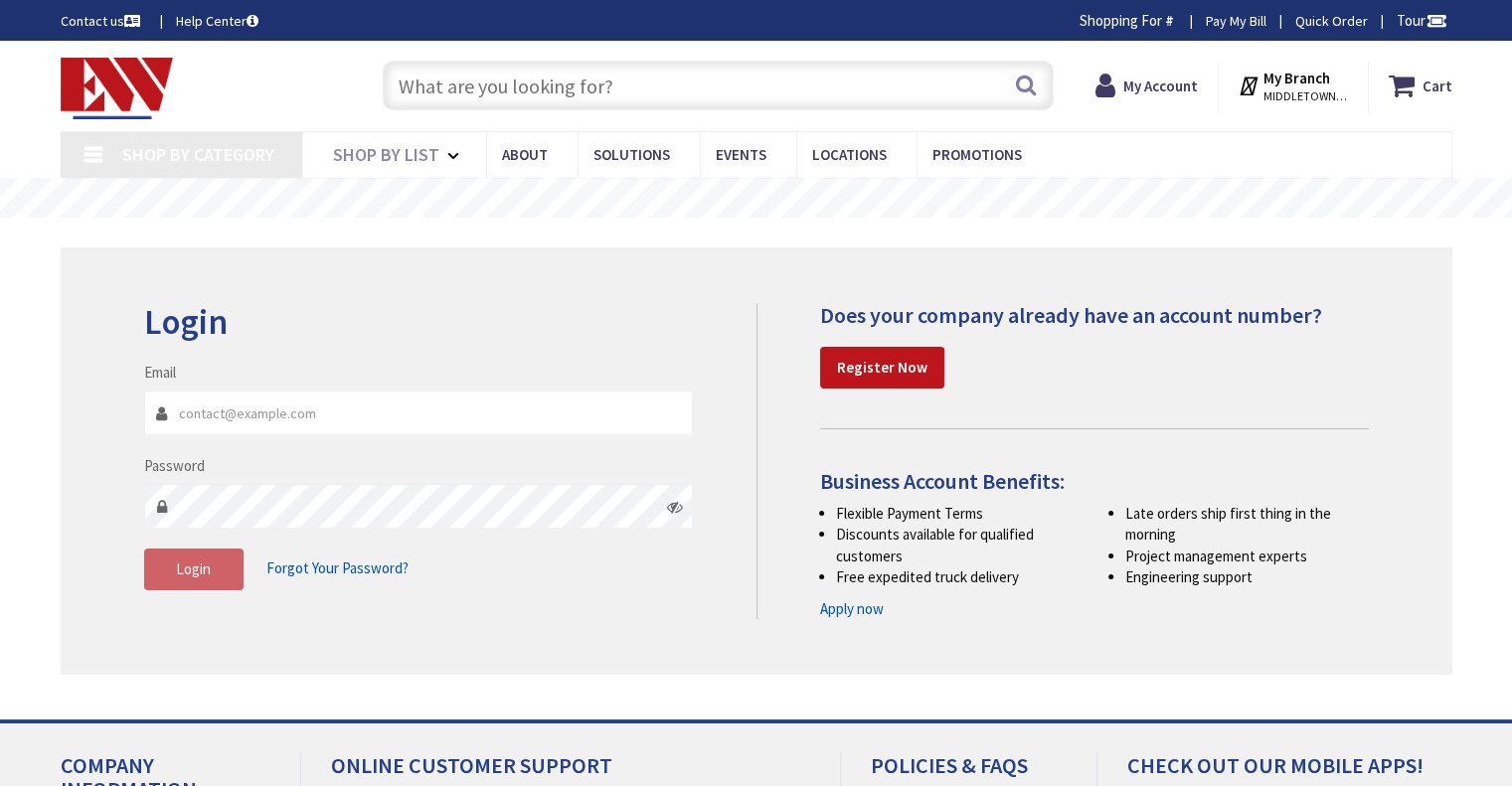 type on "[STREET], [CITY], [STATE] [POSTAL_CODE], USA" 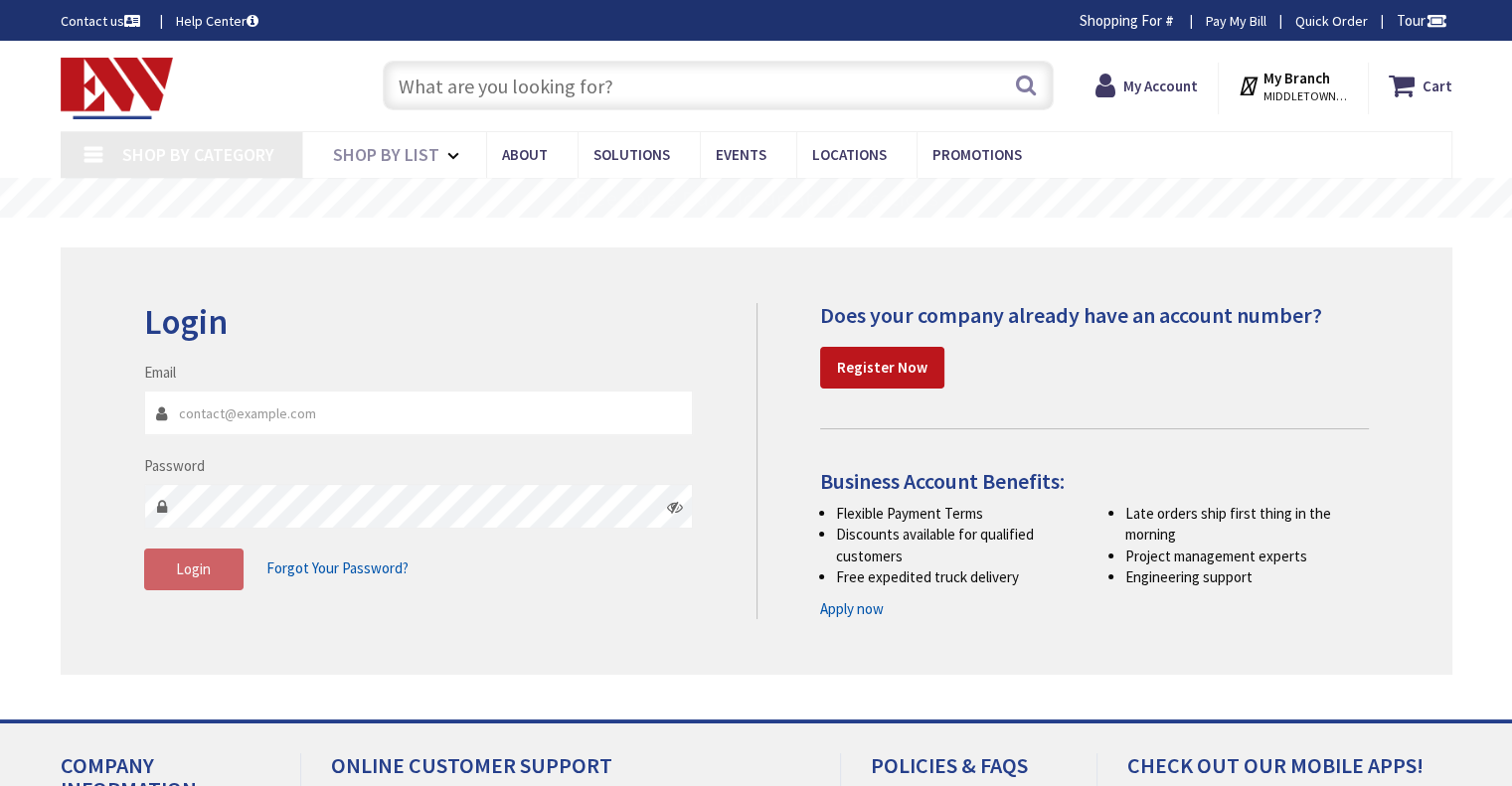 scroll, scrollTop: 0, scrollLeft: 0, axis: both 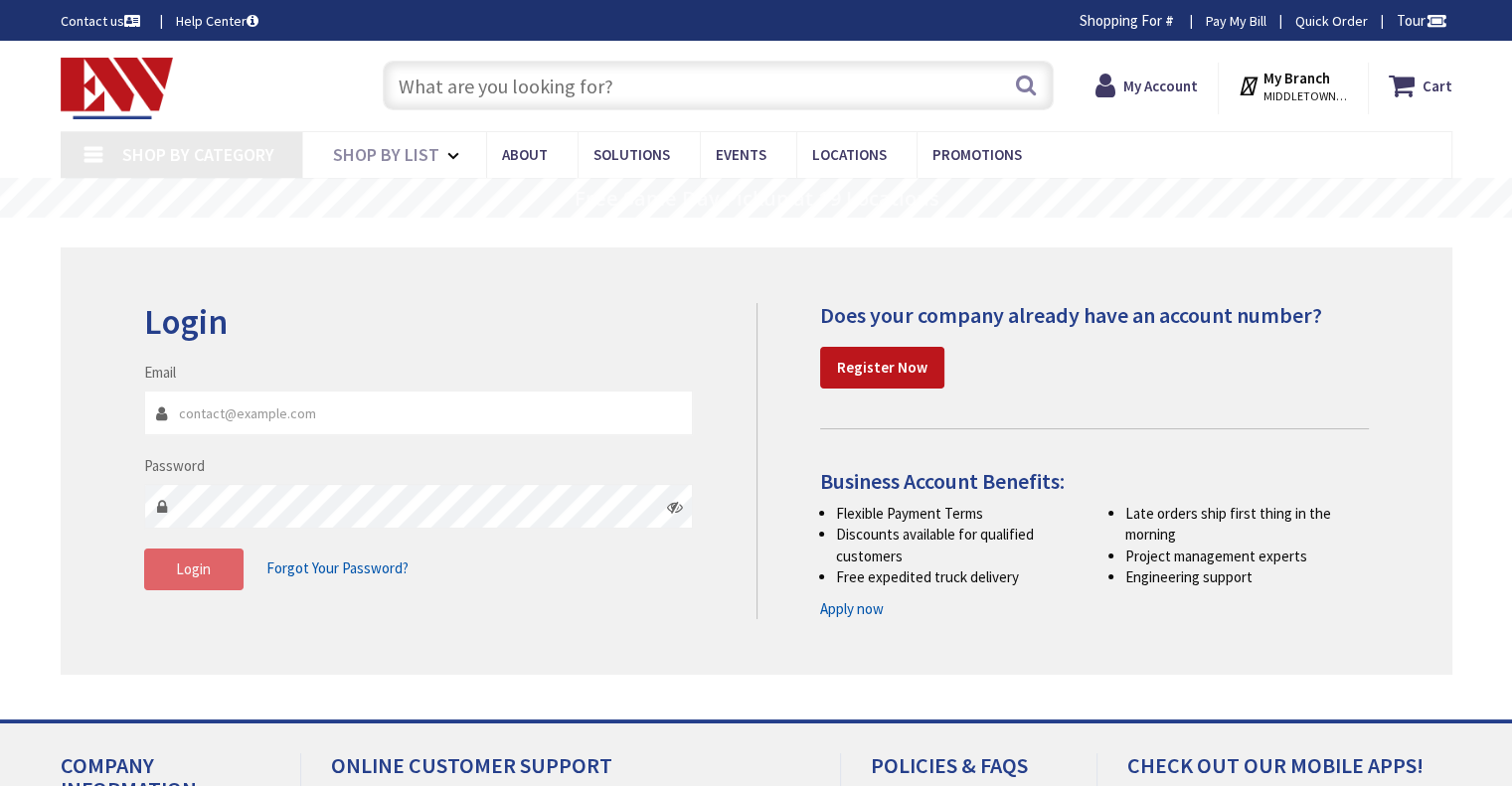 type on "[EMAIL]" 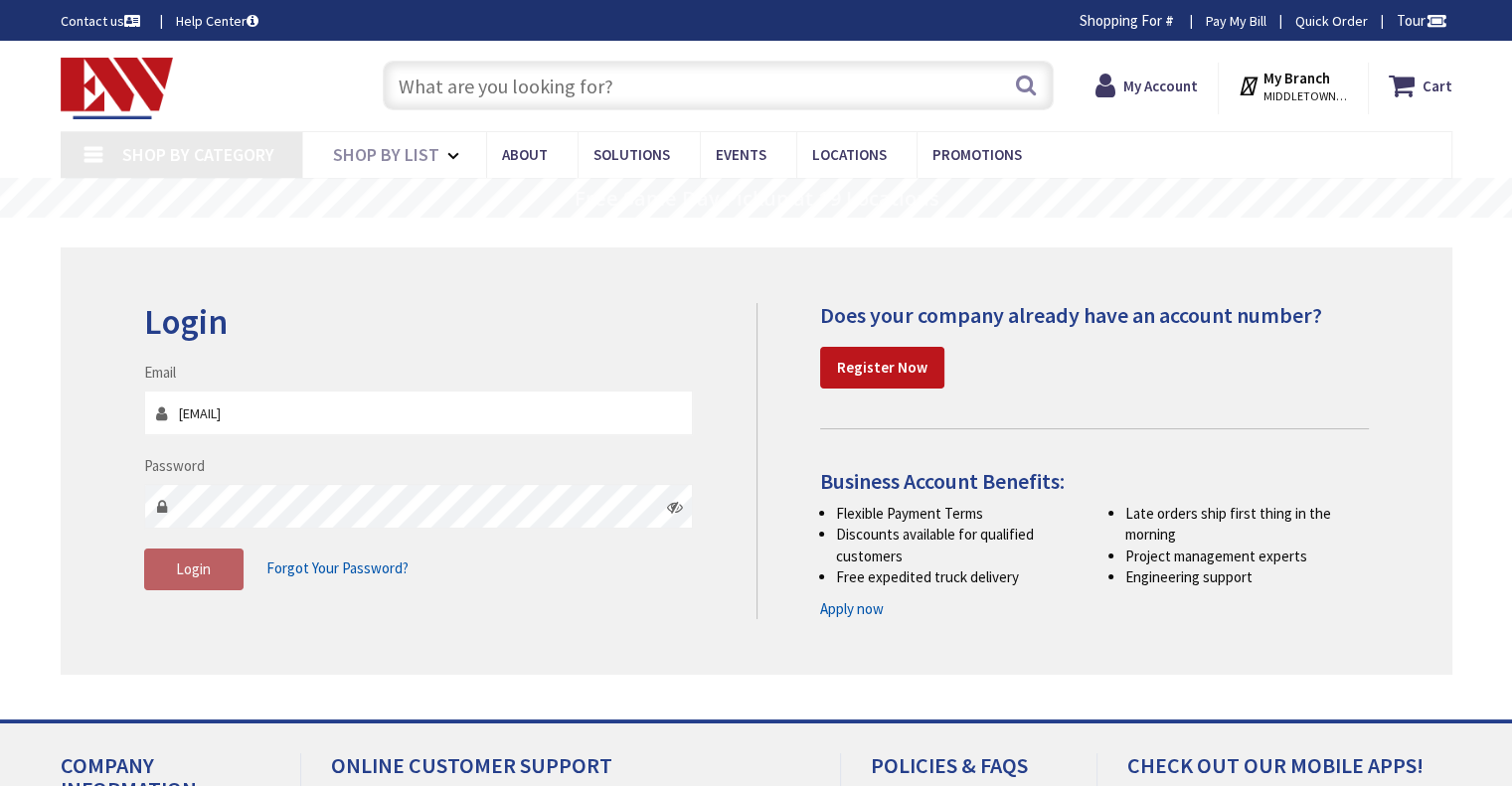 click on "Login" at bounding box center [193, 568] 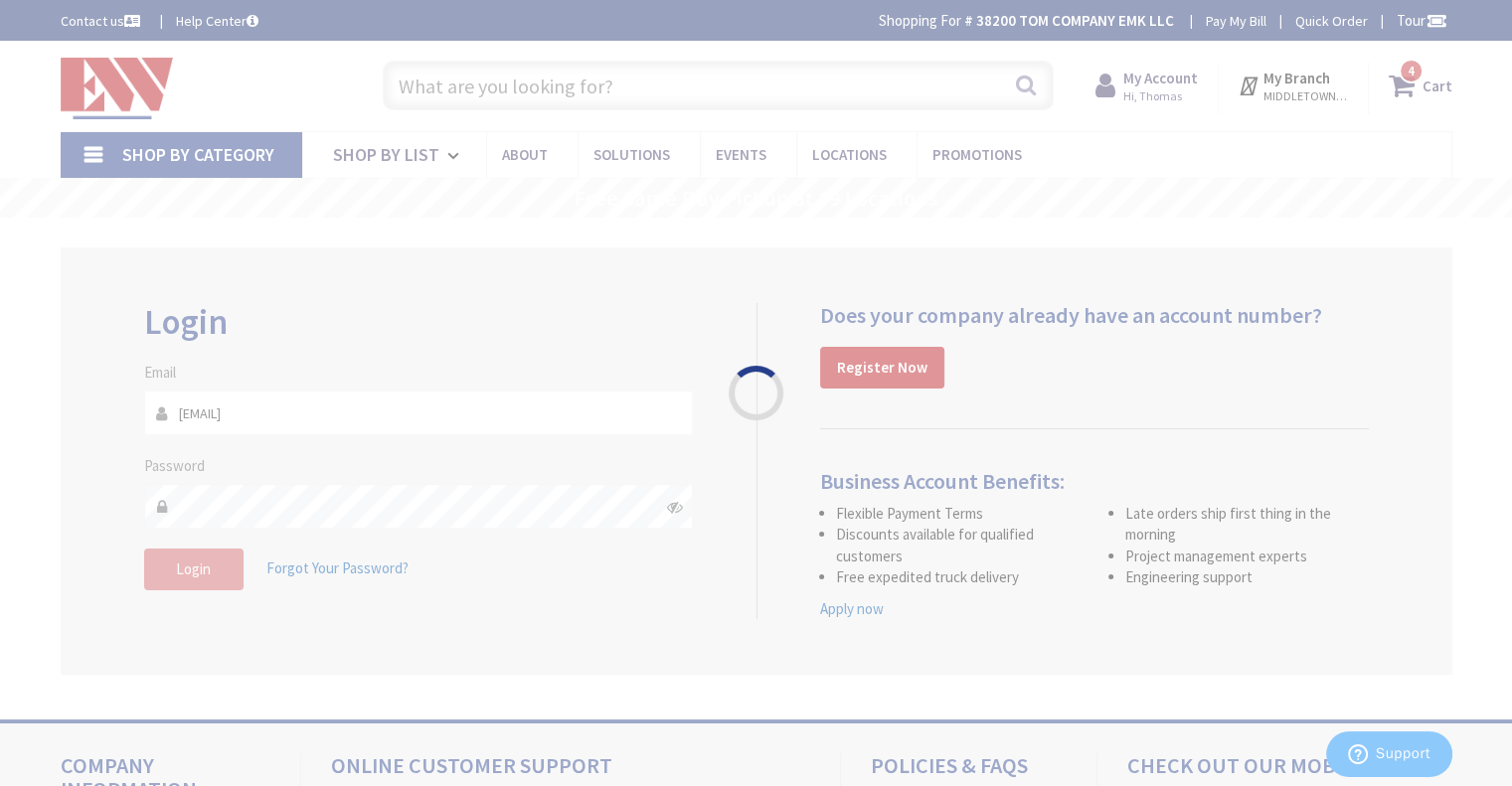 click on "Please wait..." at bounding box center [756, 393] 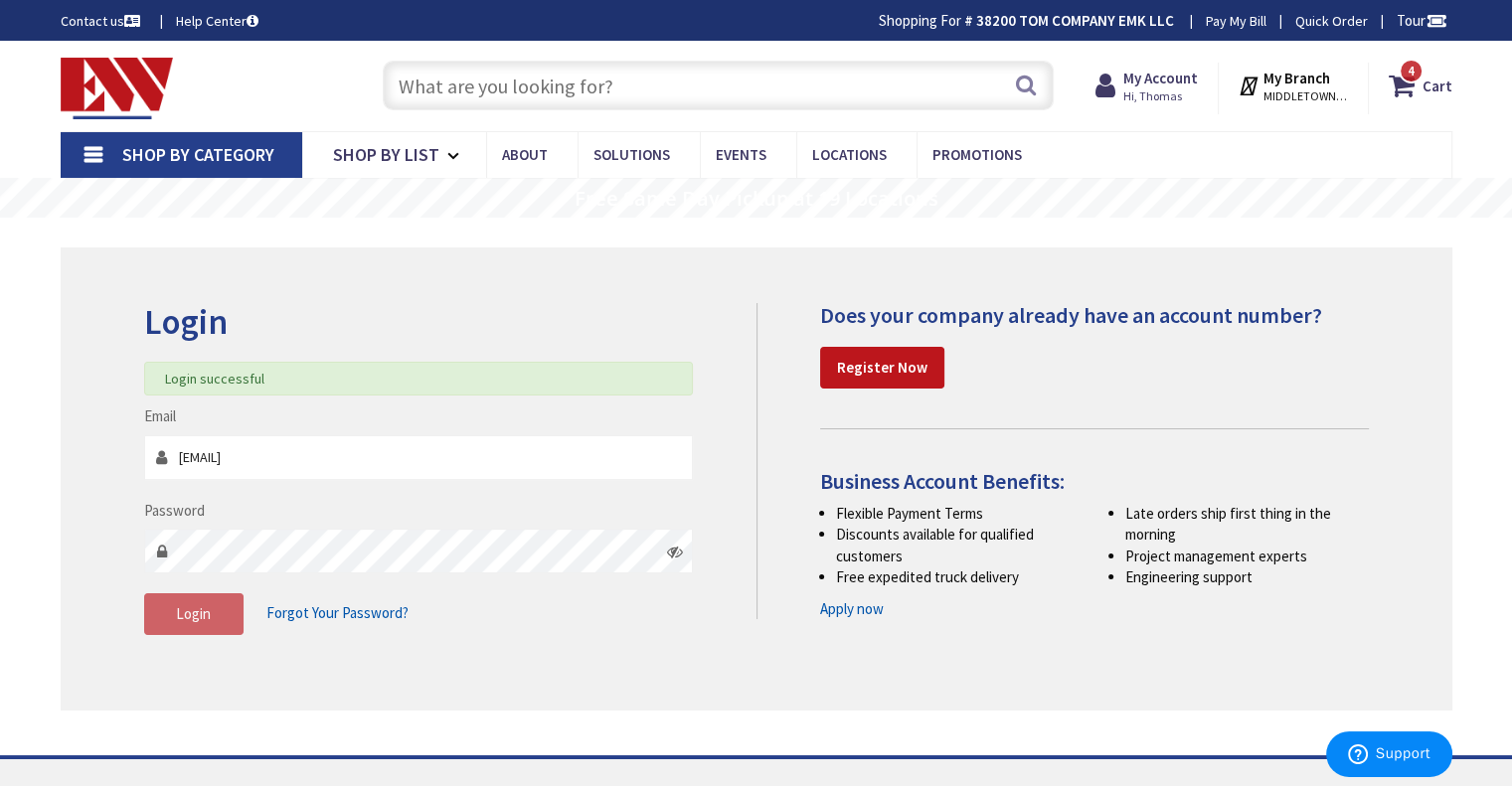 click at bounding box center [718, 85] 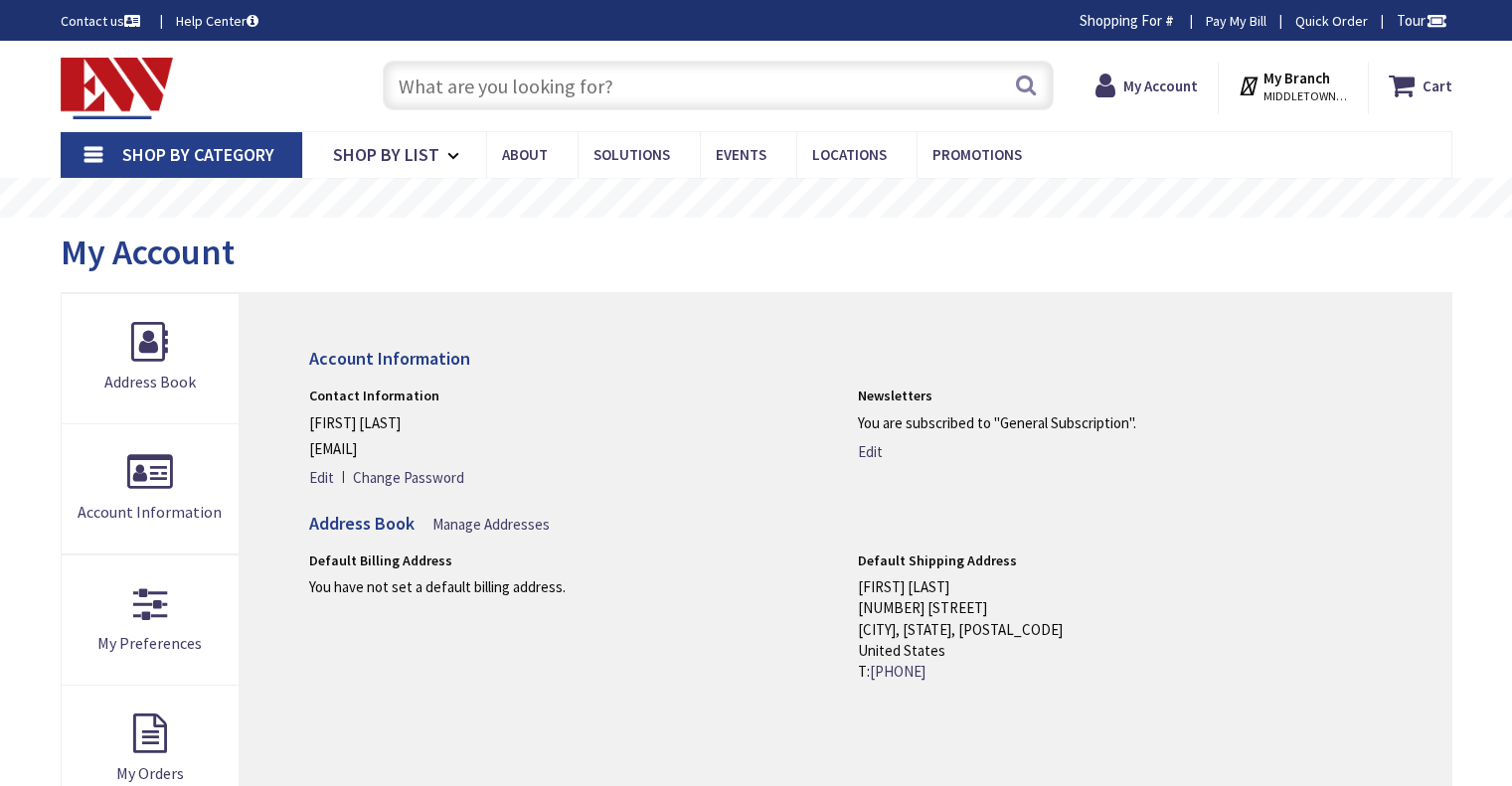 scroll, scrollTop: 0, scrollLeft: 0, axis: both 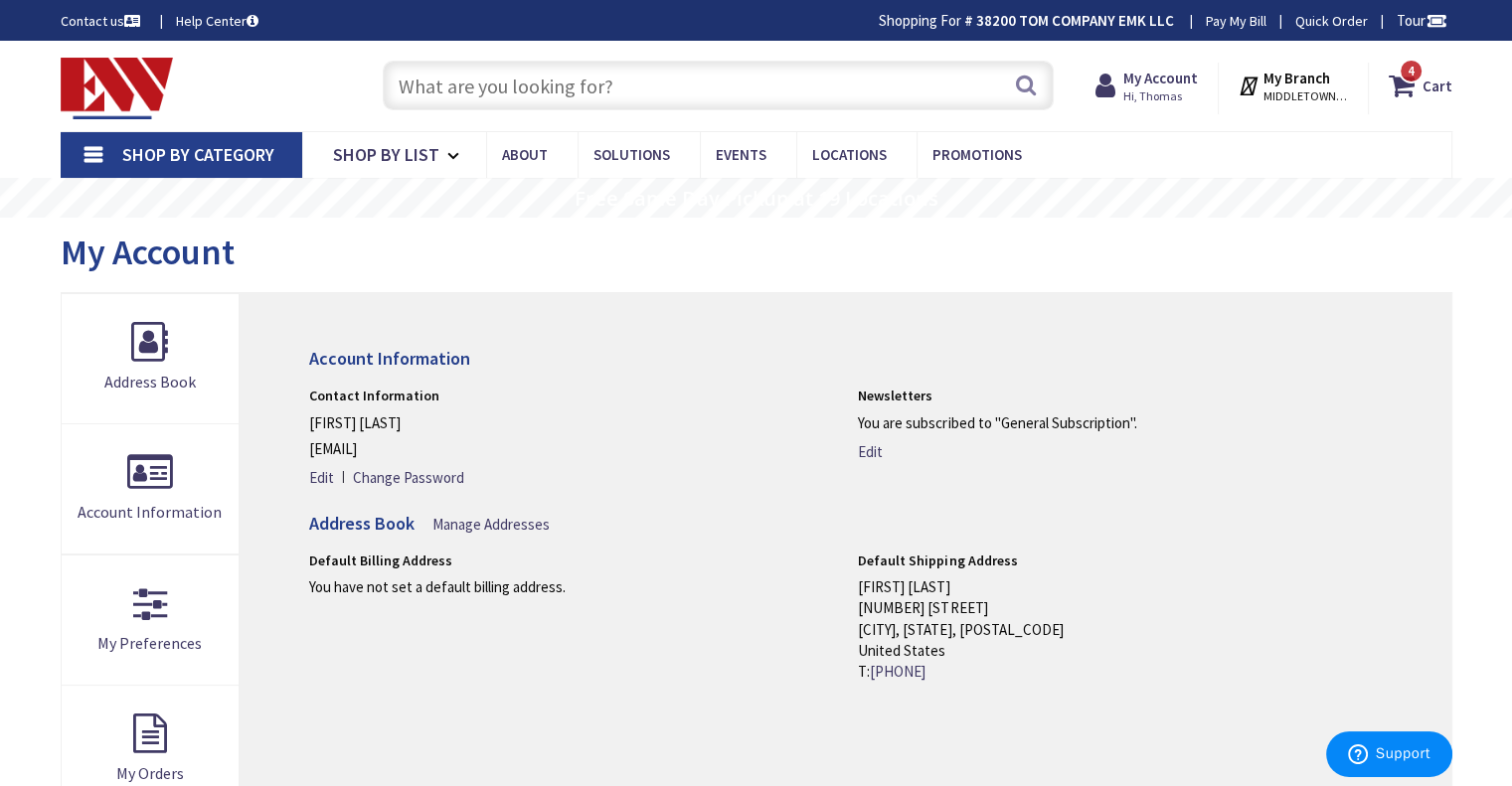 click at bounding box center [718, 85] 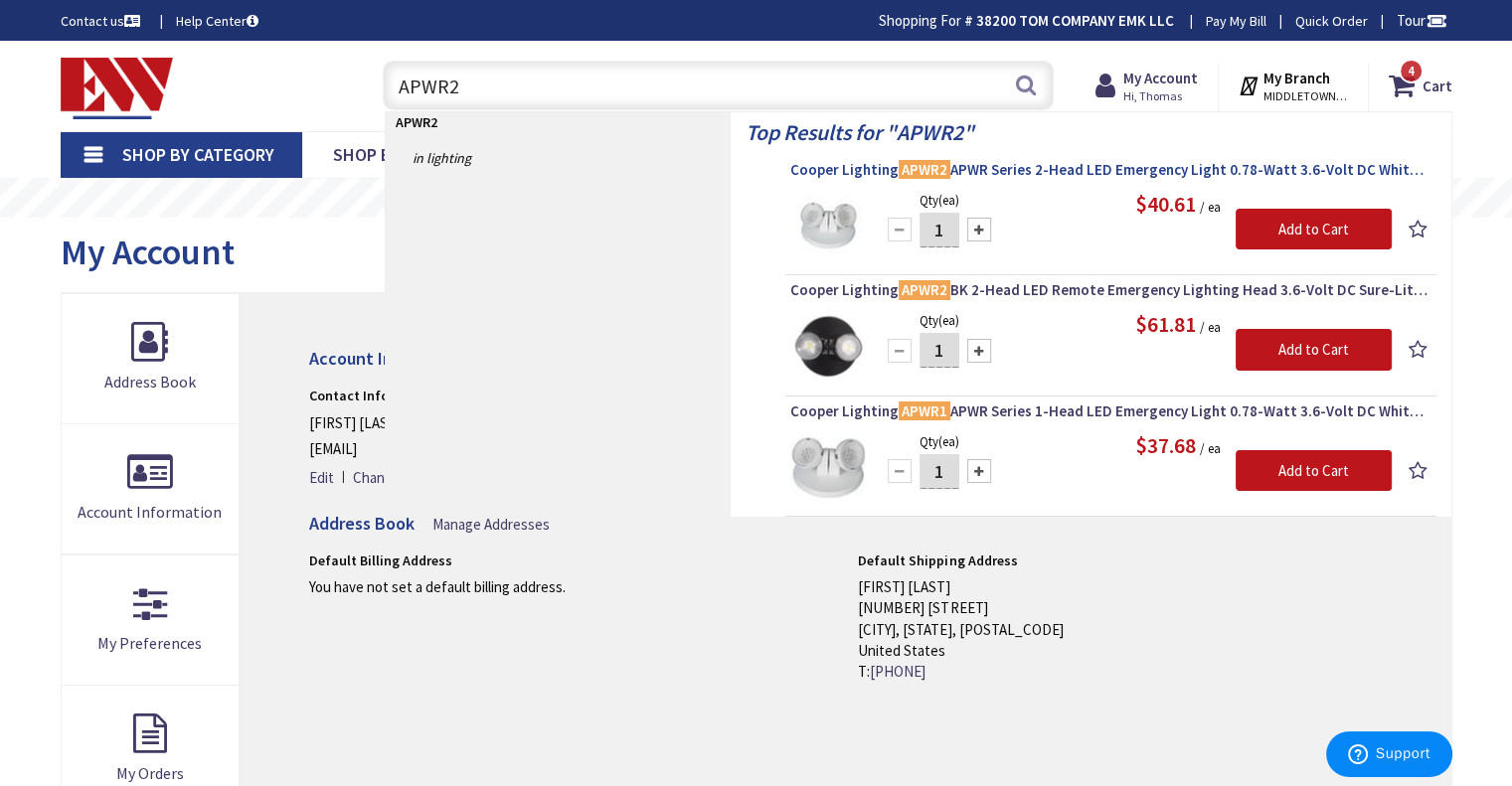 type on "APWR2" 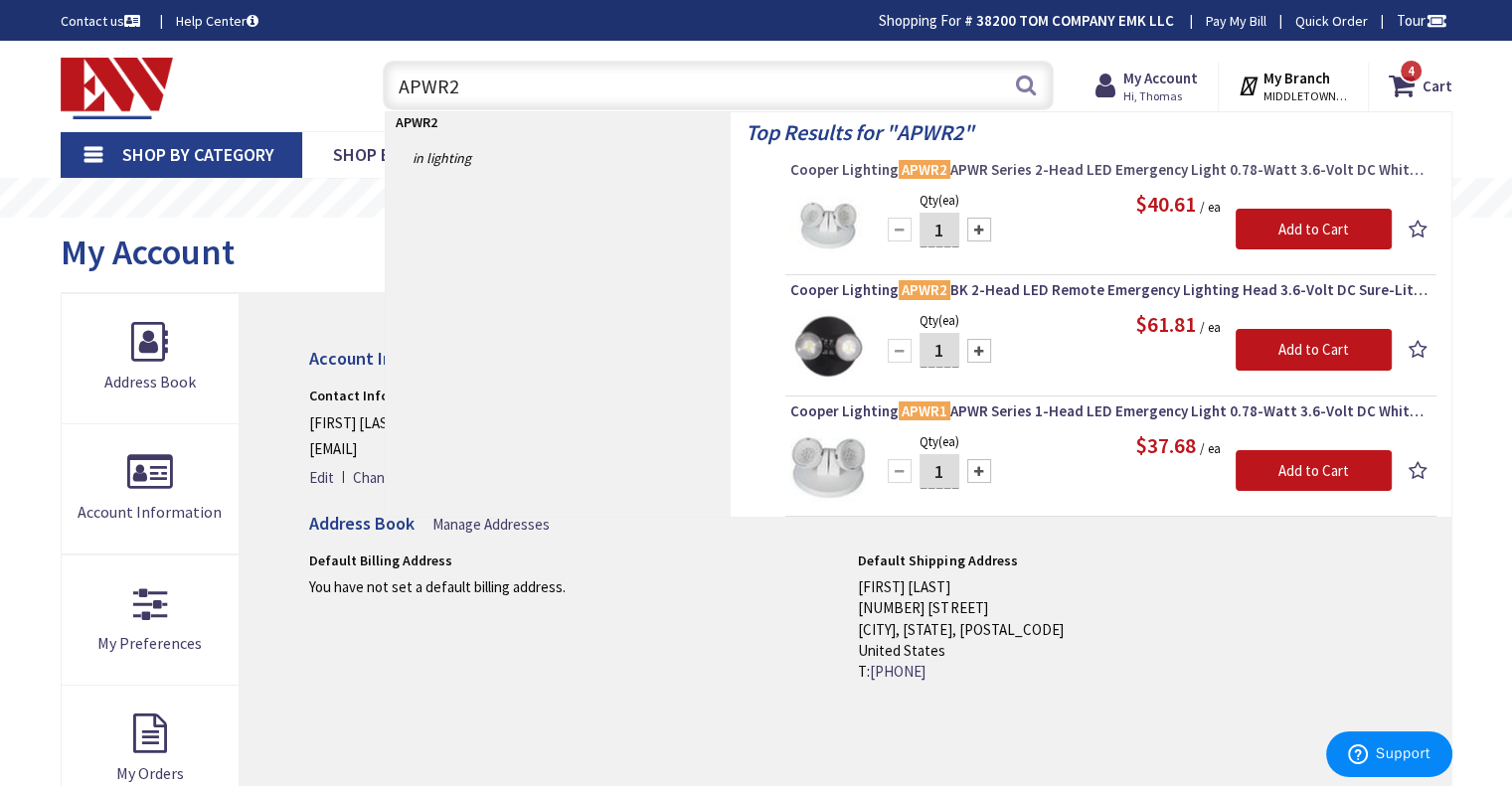 click on "Cooper Lighting  APWR2  APWR Series 2-Head LED Emergency Light 0.78-Watt 3.6-Volt DC White Sure-Lites®" at bounding box center (1110, 170) 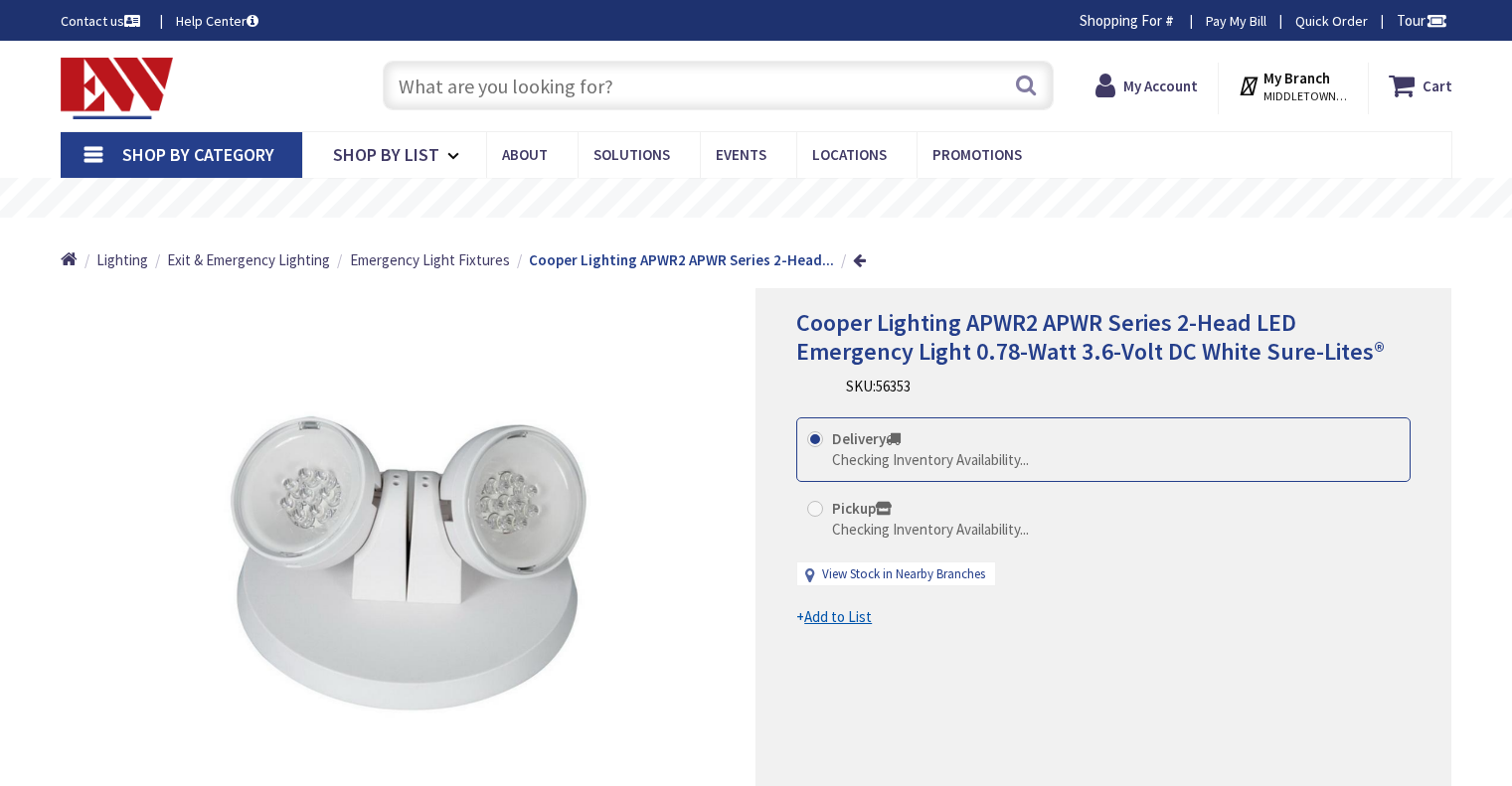 scroll, scrollTop: 0, scrollLeft: 0, axis: both 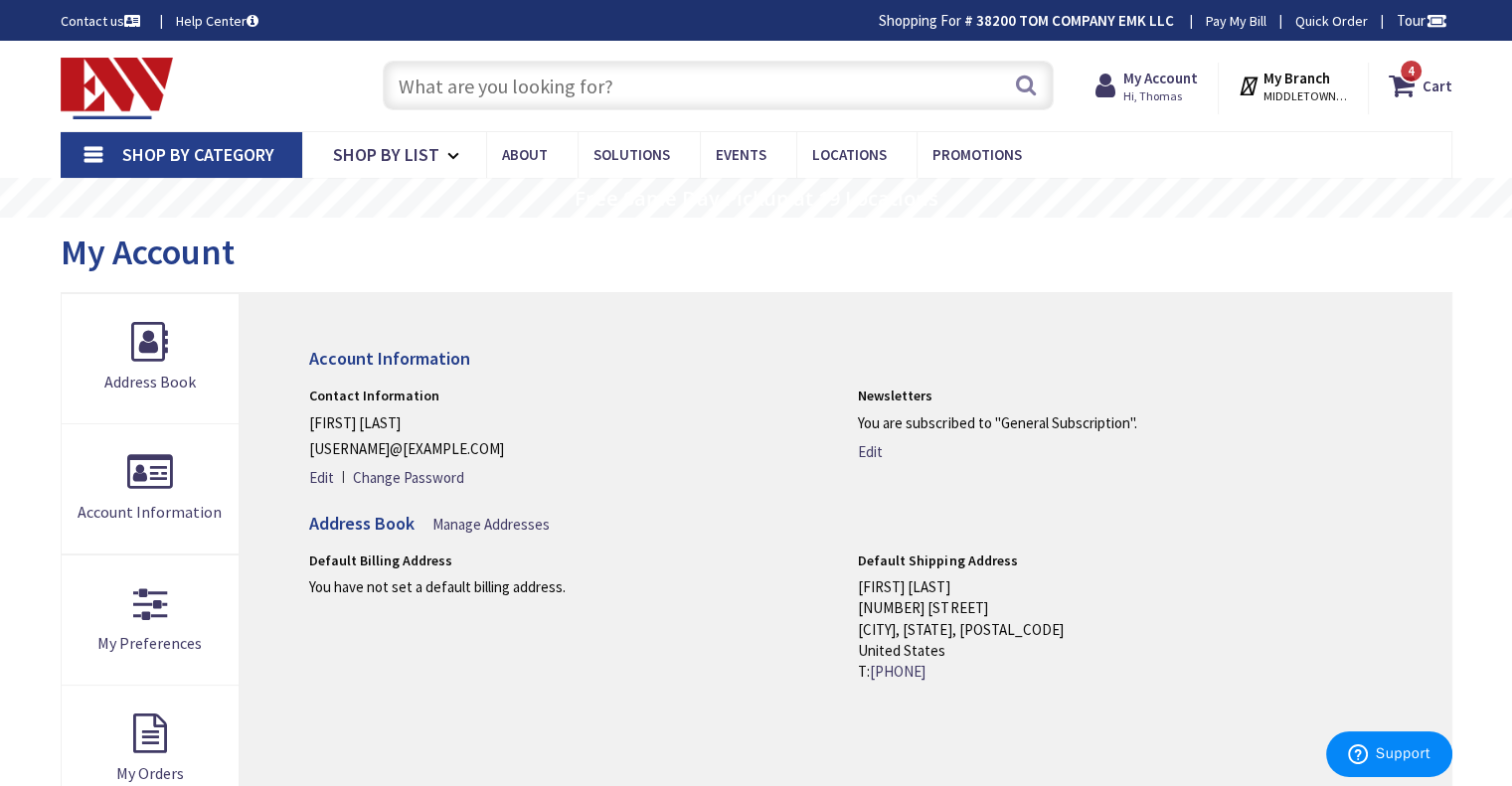 click at bounding box center [718, 85] 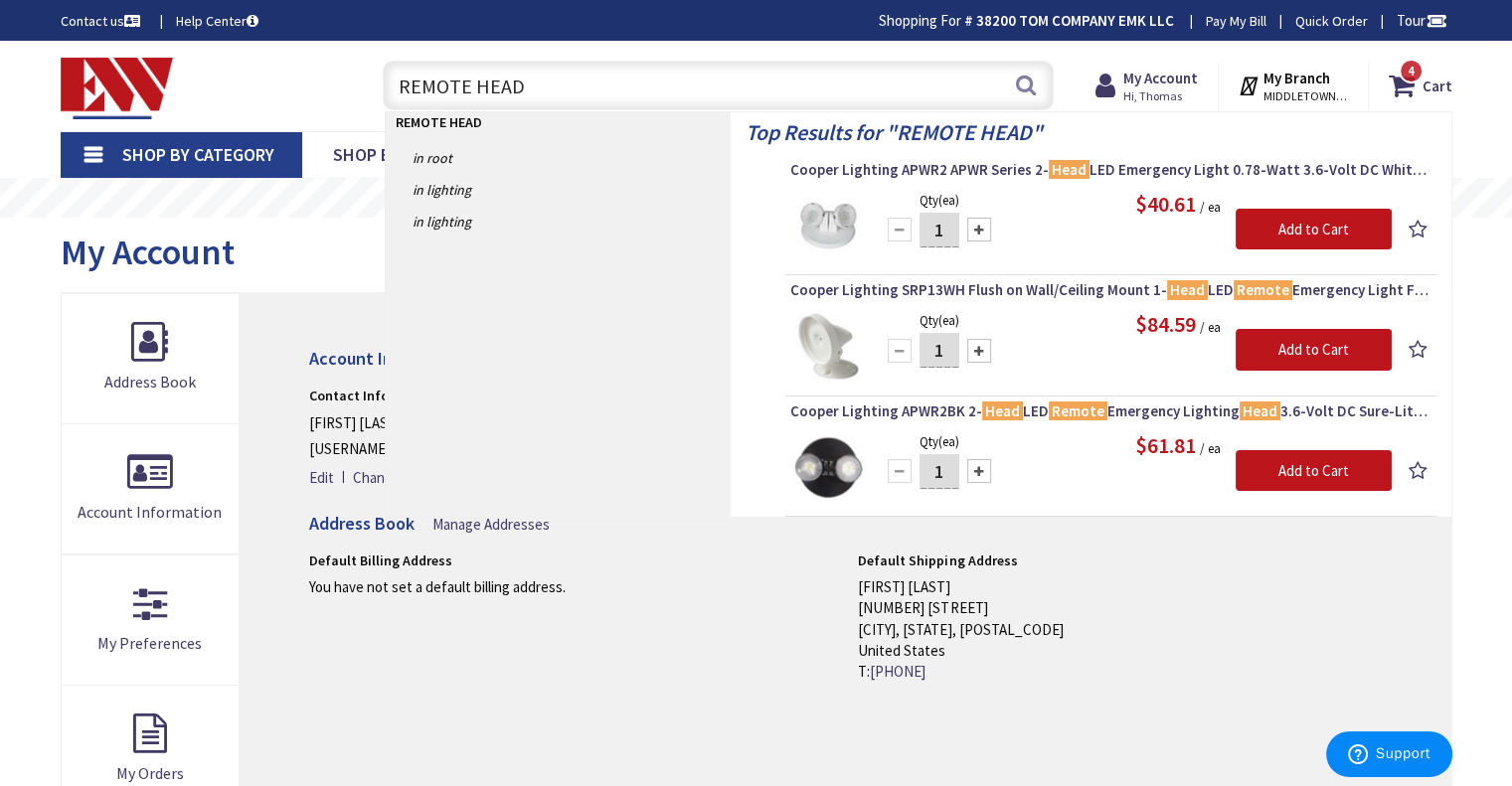 click on "REMOTE HEAD" at bounding box center [718, 85] 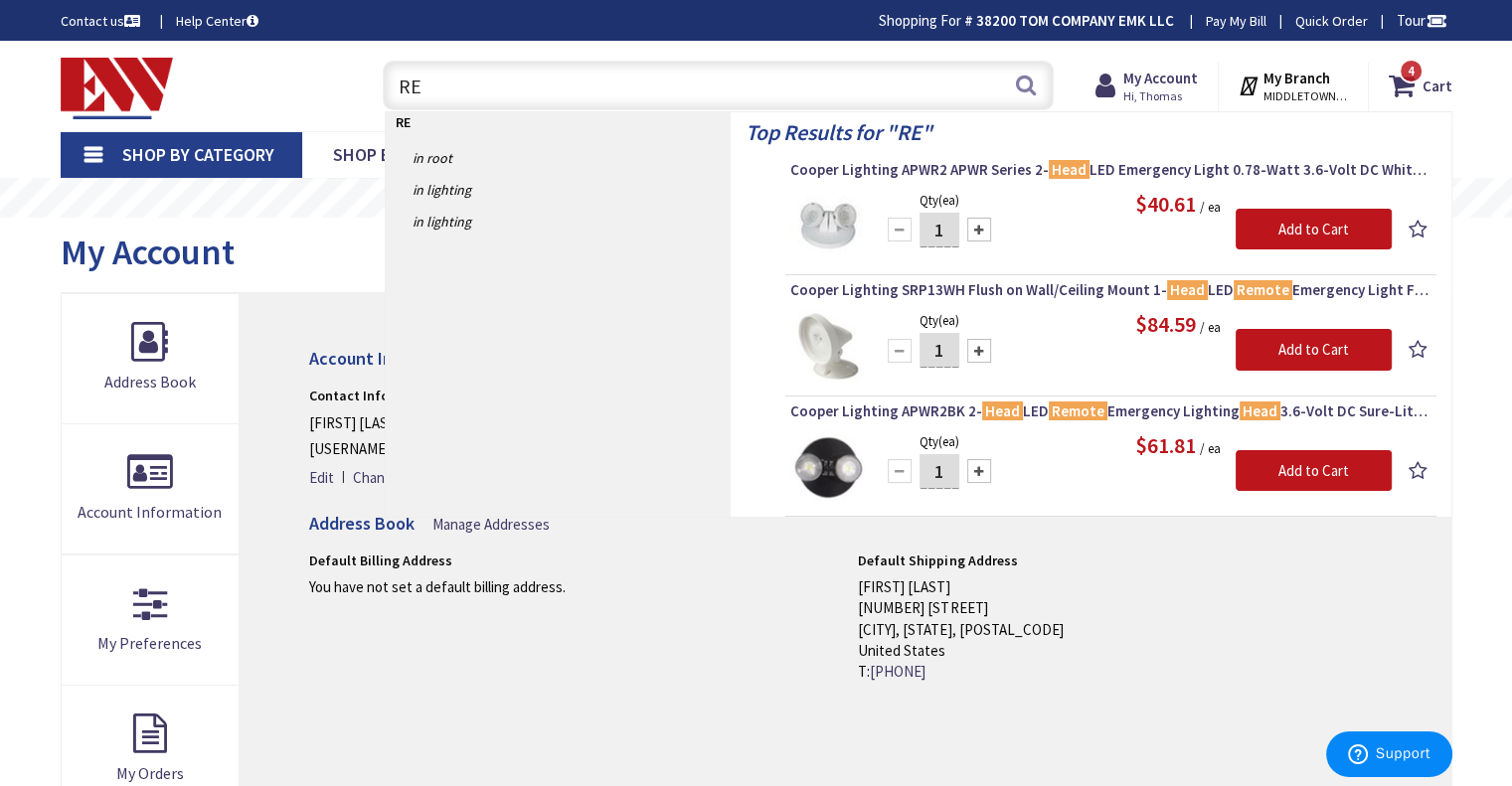 type on "R" 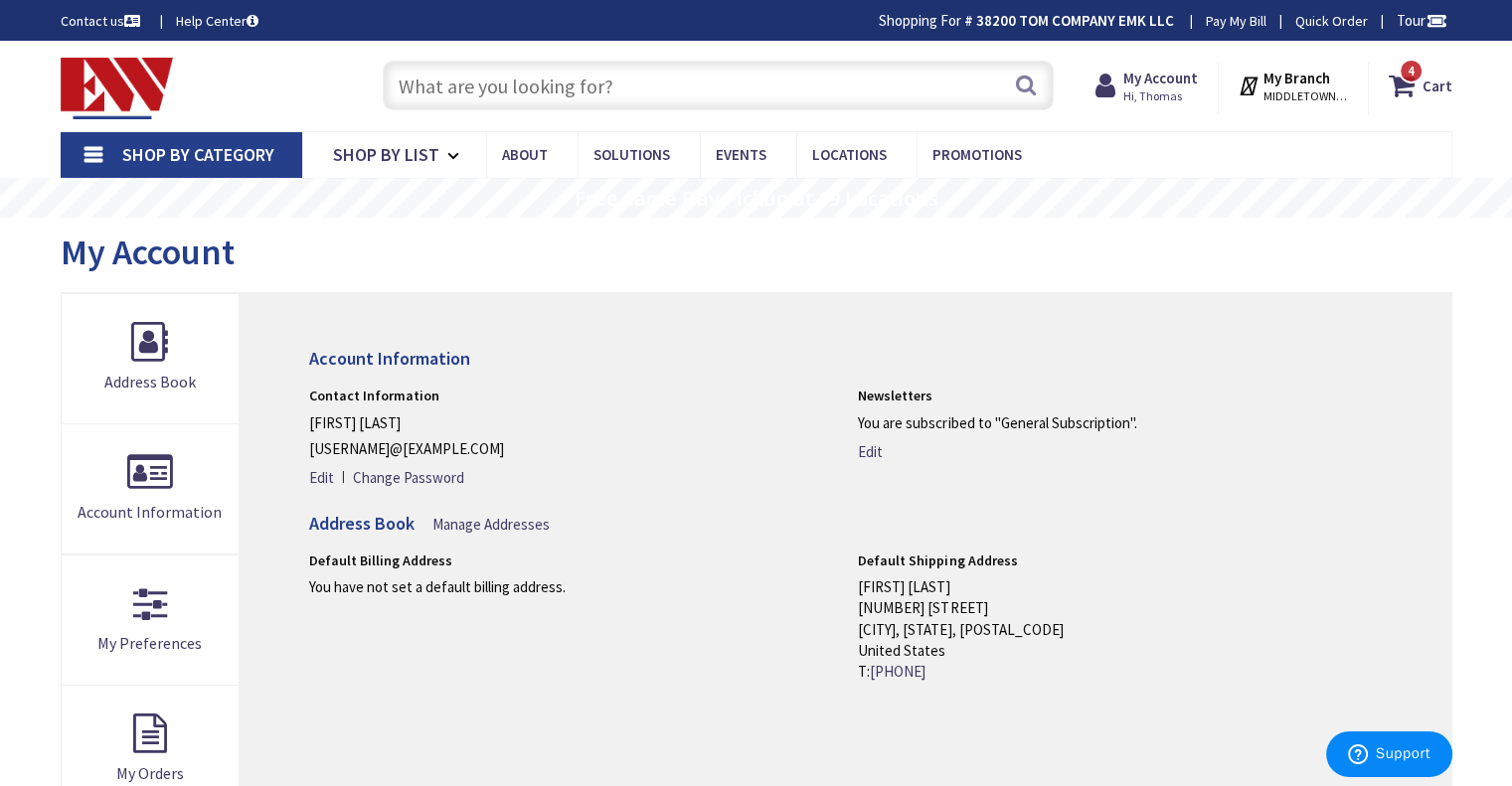 paste on "NCAA10003DCA84" 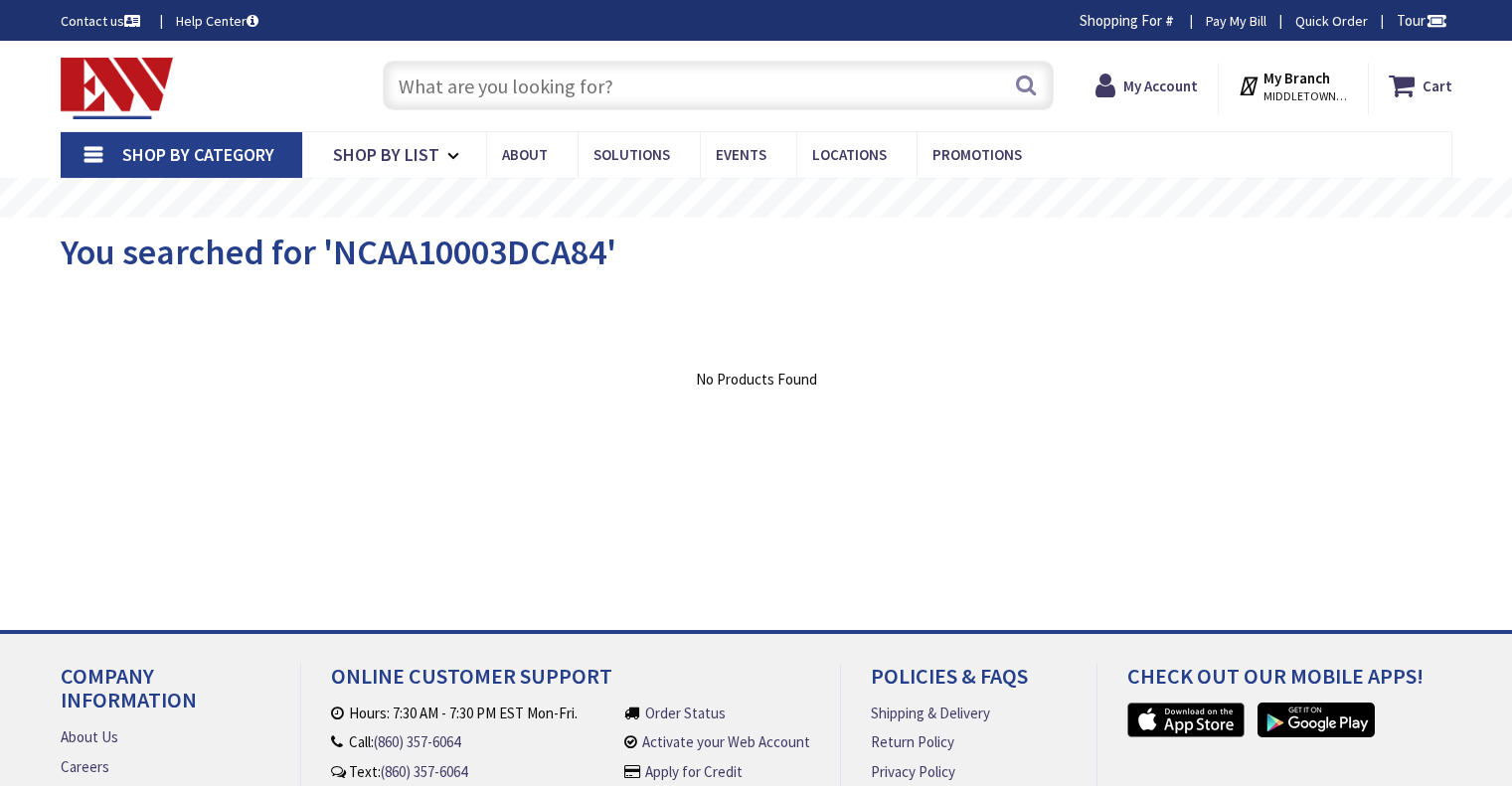 click at bounding box center [718, 85] 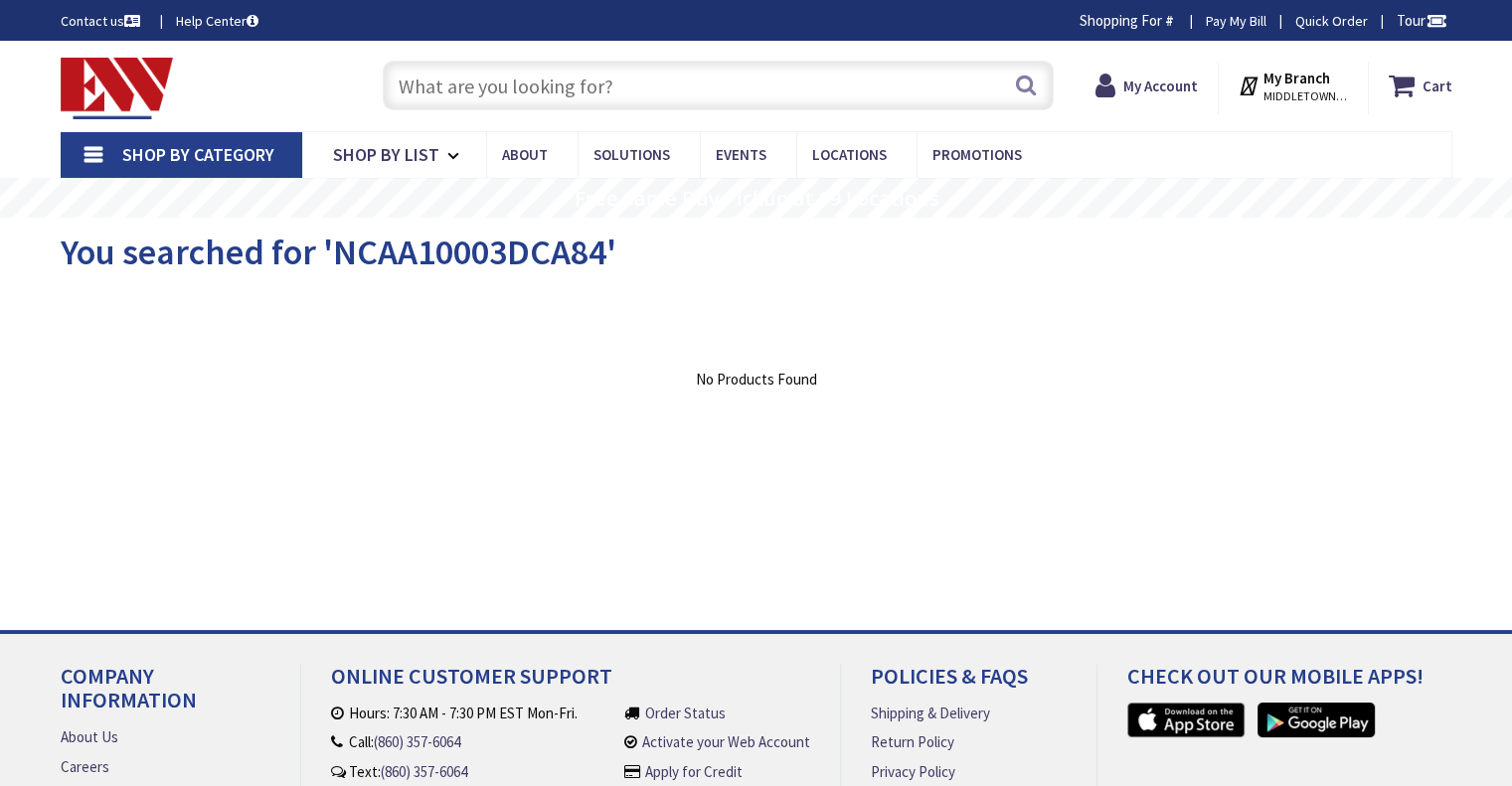 scroll, scrollTop: 0, scrollLeft: 0, axis: both 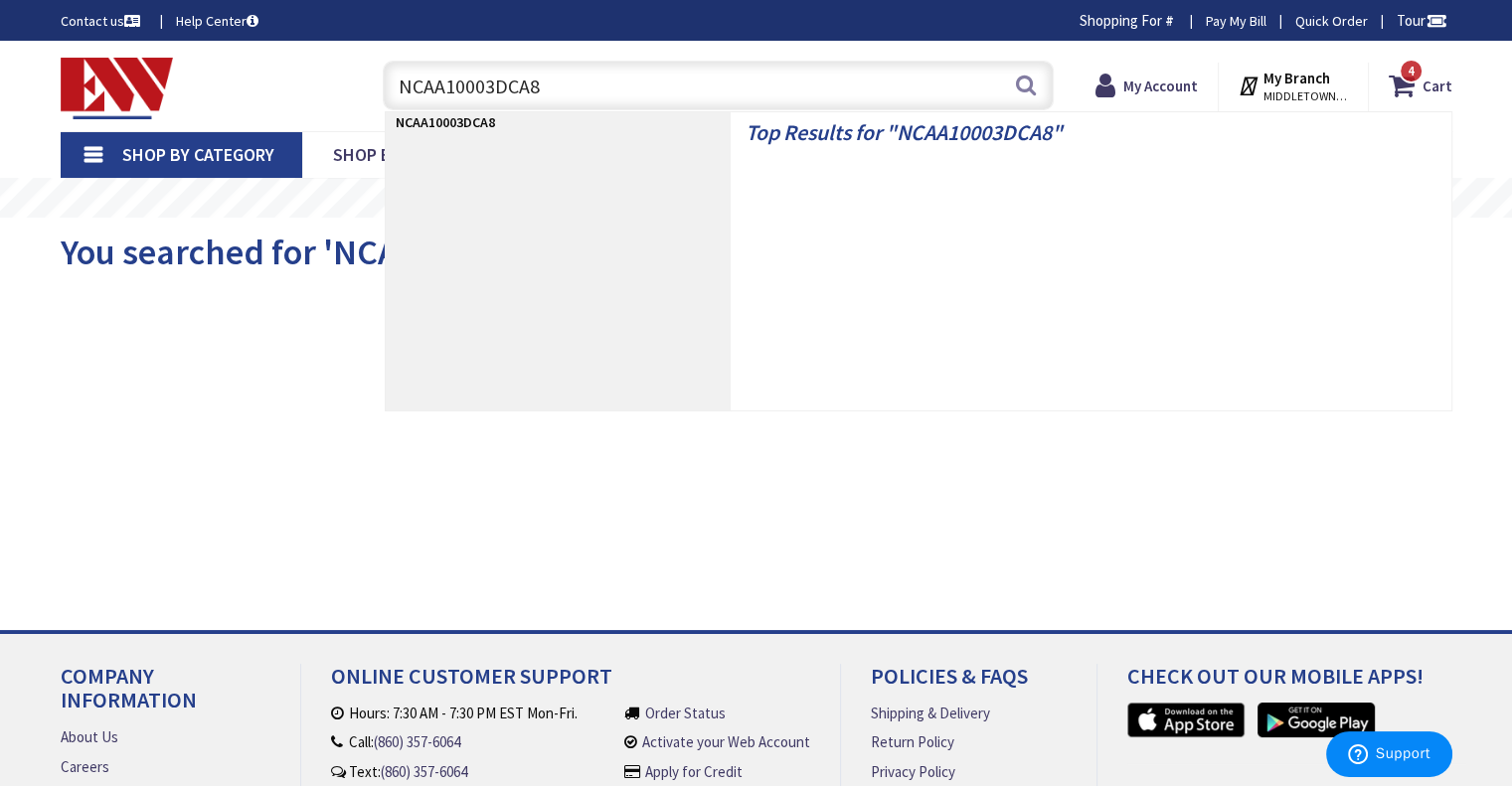type on "NCAA10003DCA" 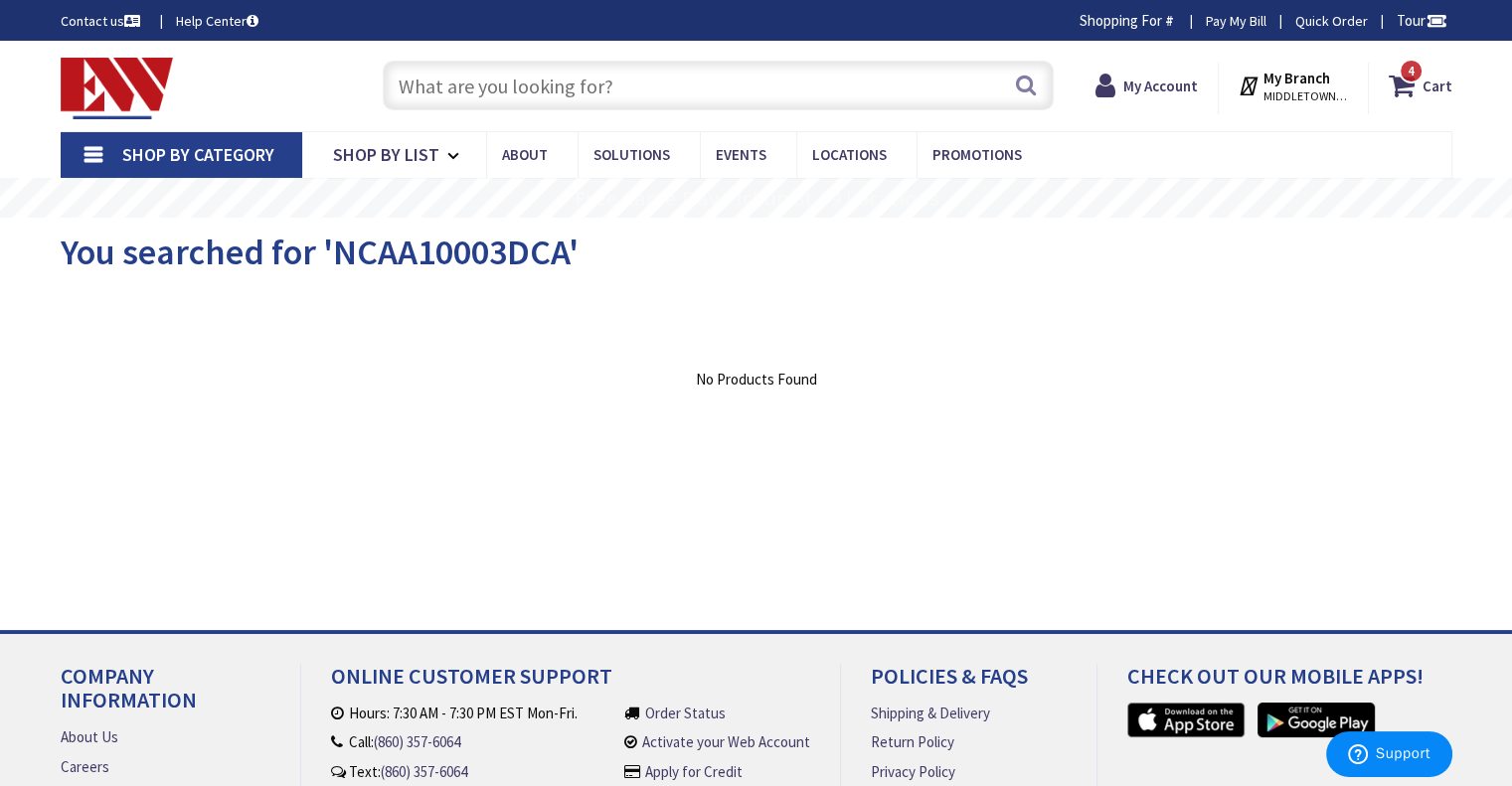 scroll, scrollTop: 0, scrollLeft: 0, axis: both 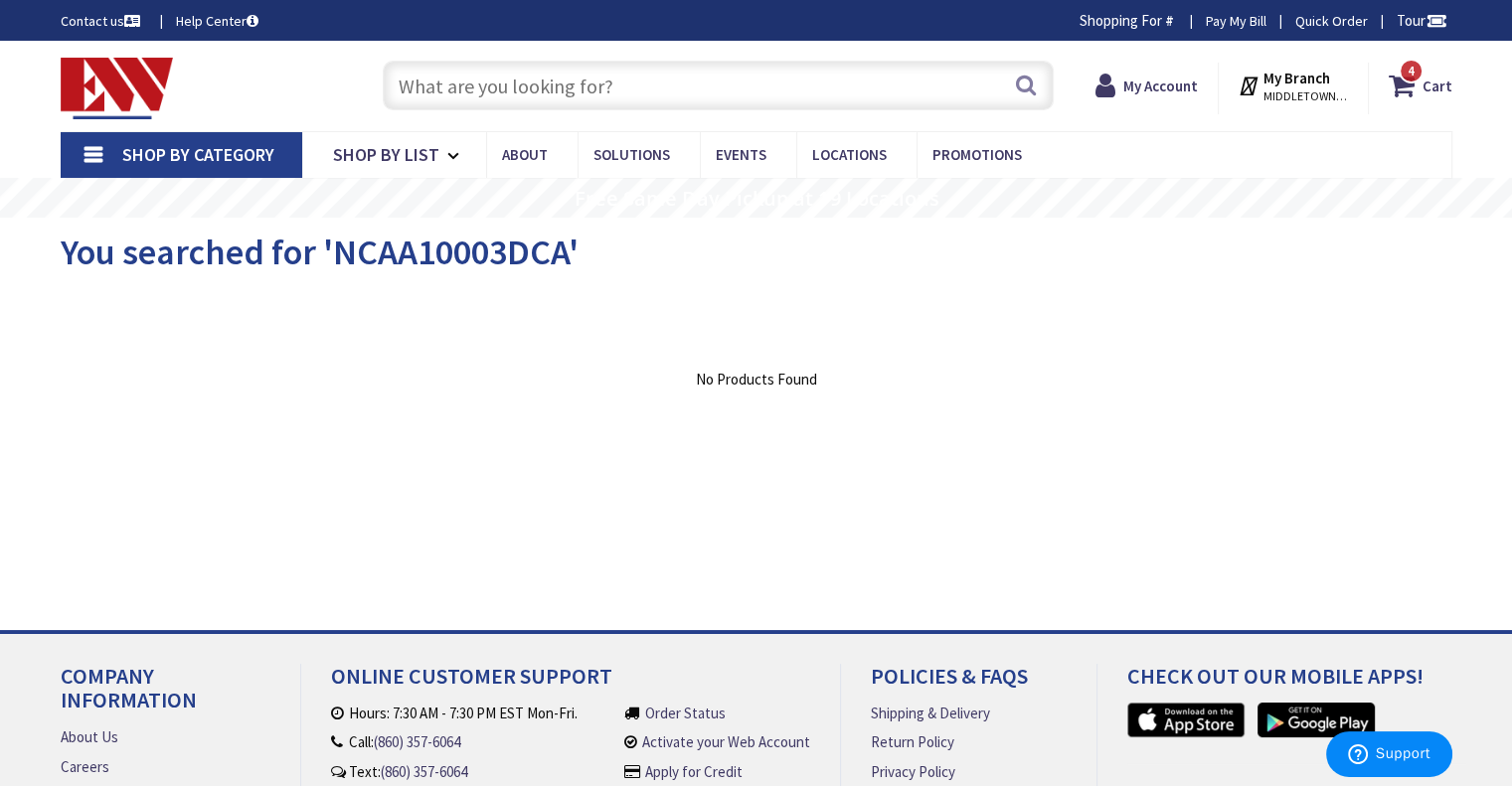 click at bounding box center [718, 85] 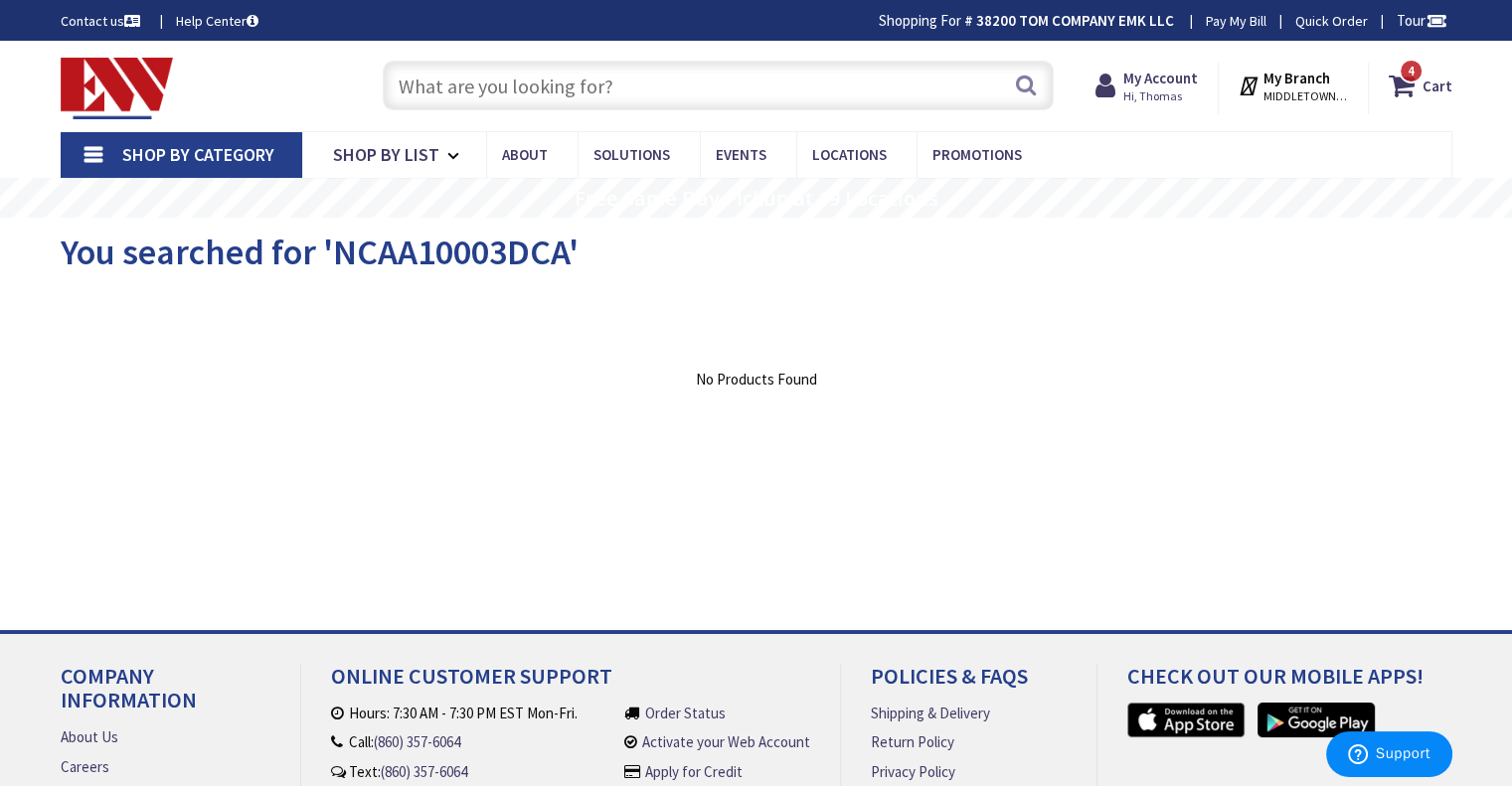drag, startPoint x: 477, startPoint y: 88, endPoint x: 433, endPoint y: 82, distance: 44.407207 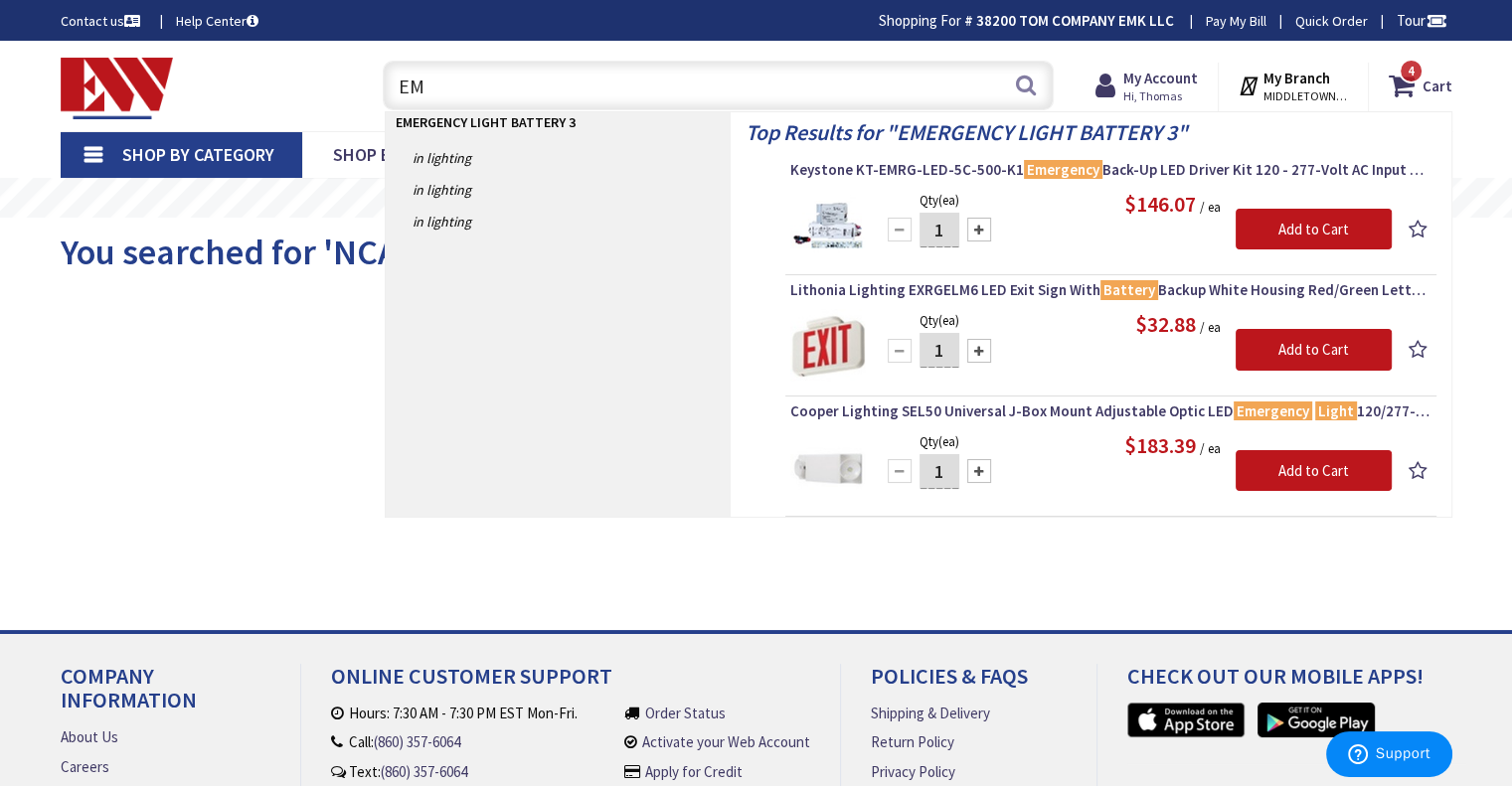 type on "E" 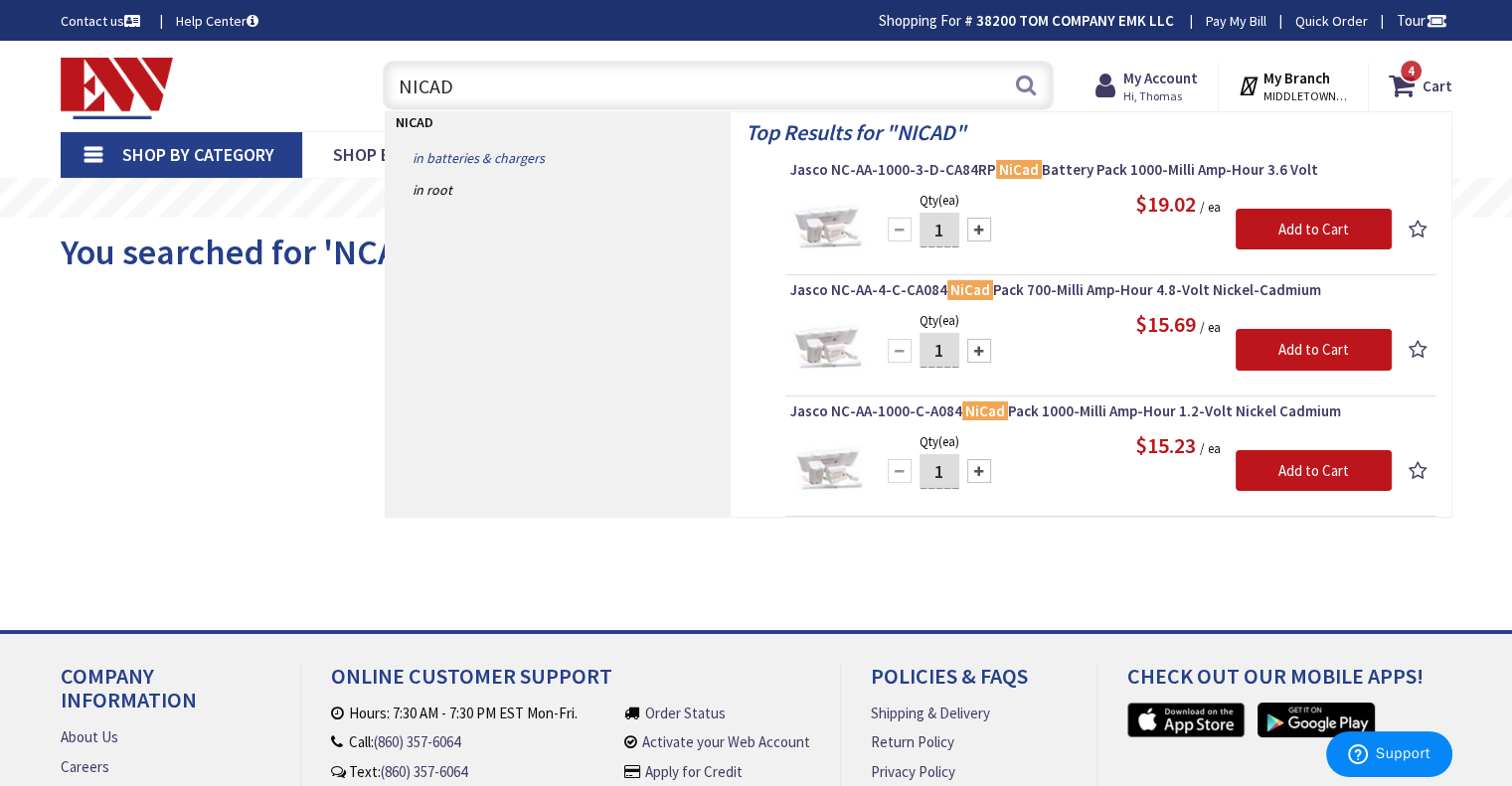 type on "NICAD" 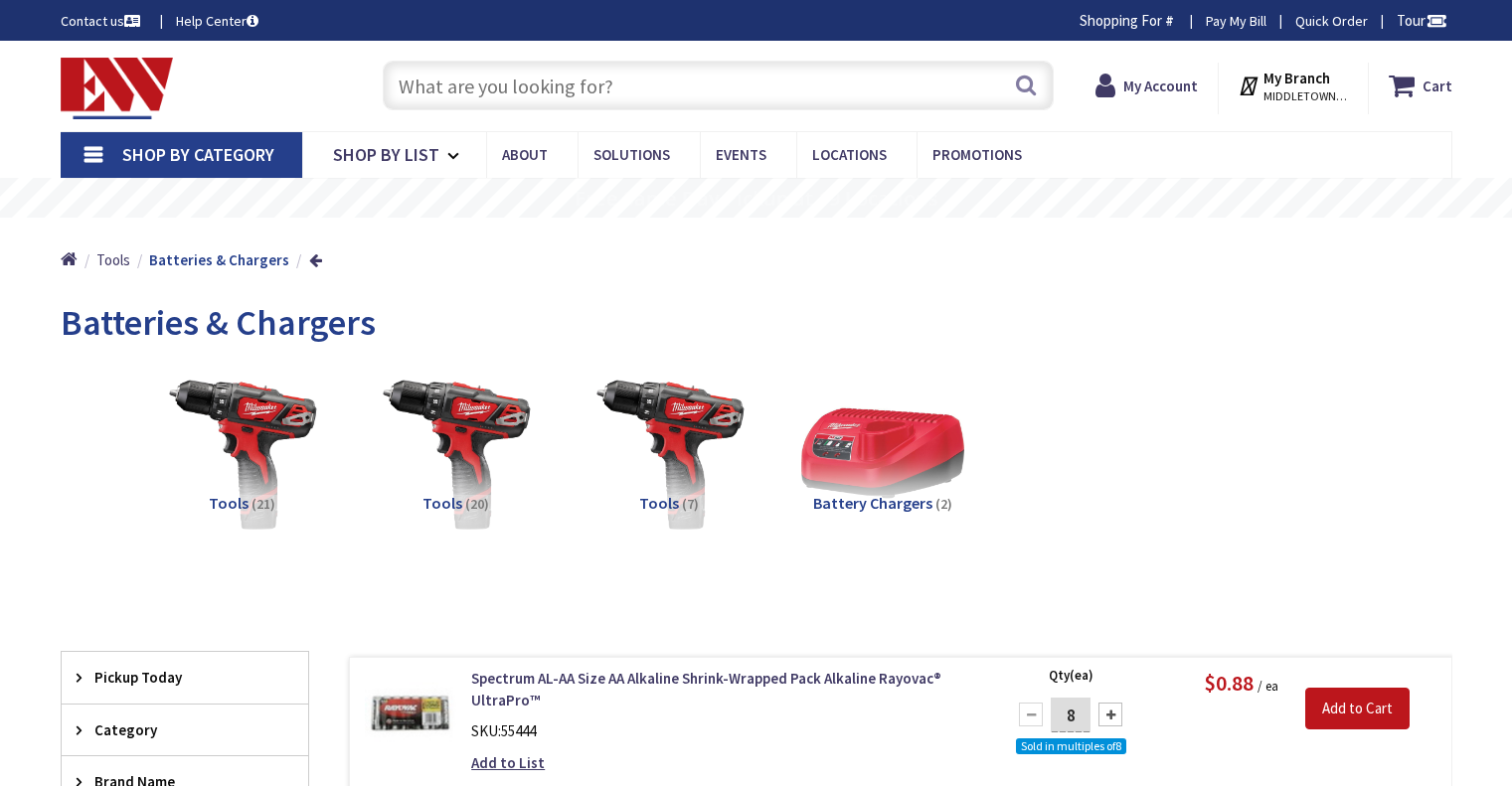 scroll, scrollTop: 0, scrollLeft: 0, axis: both 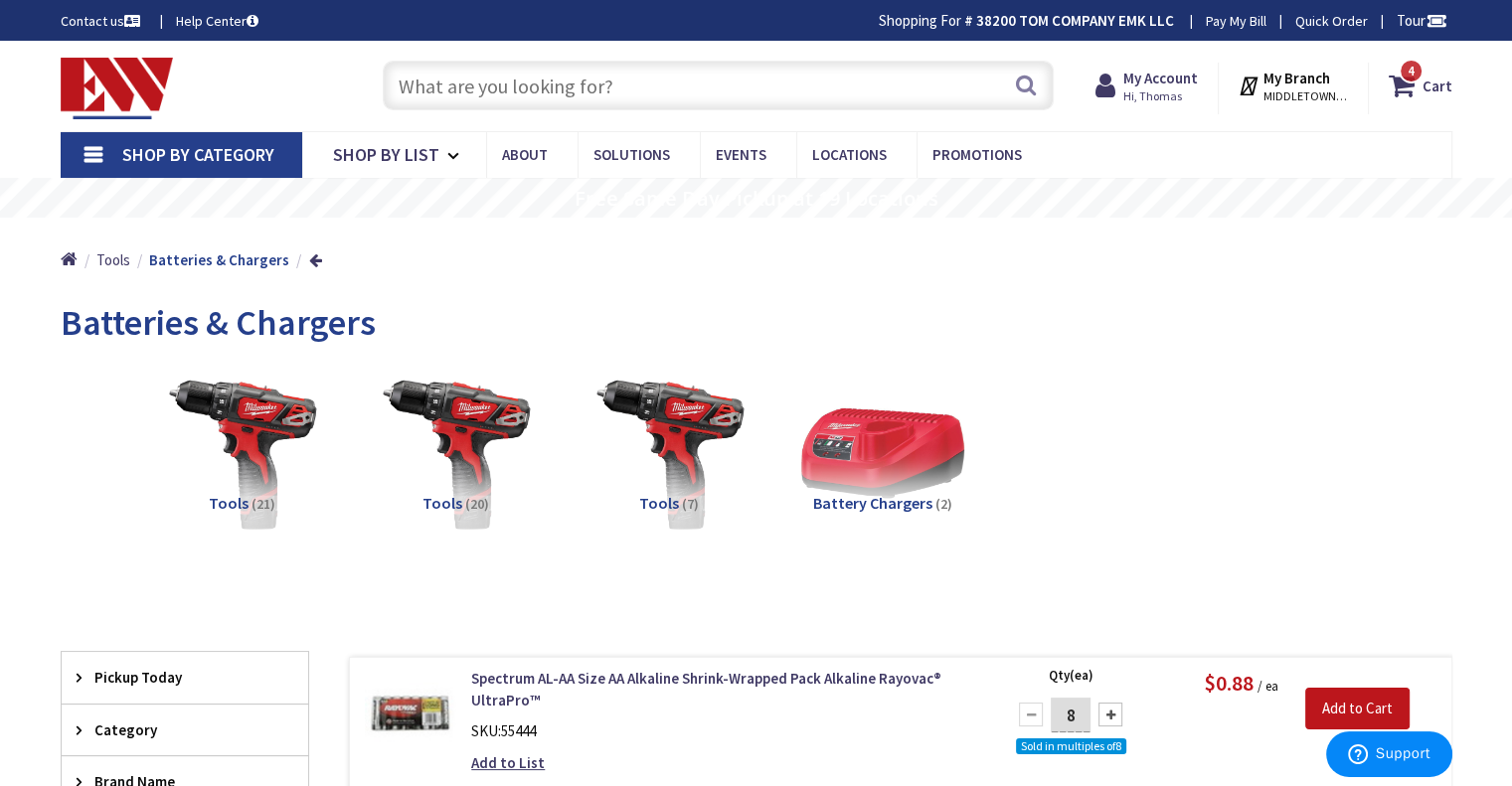 click at bounding box center (718, 85) 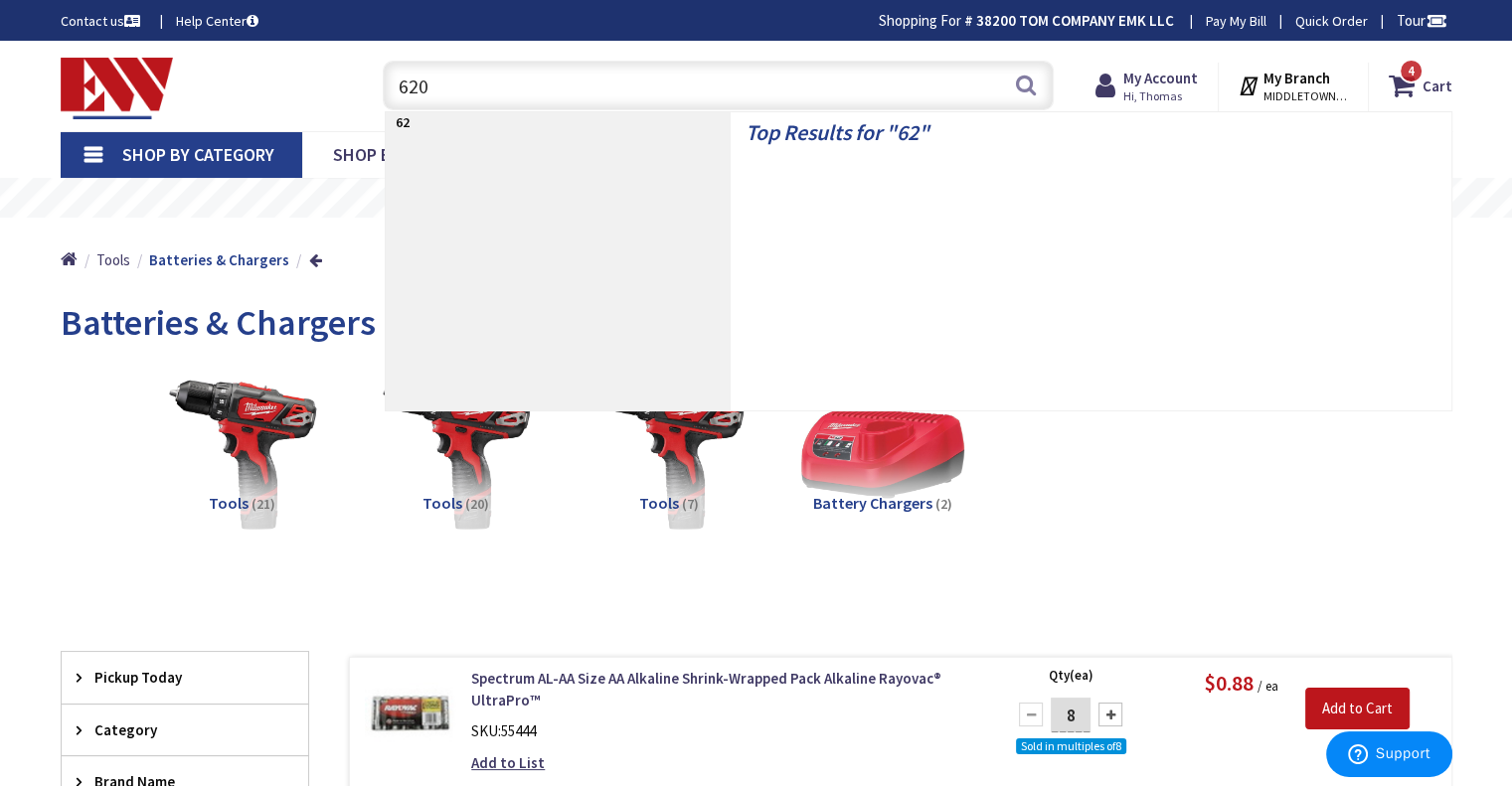 type on "6200" 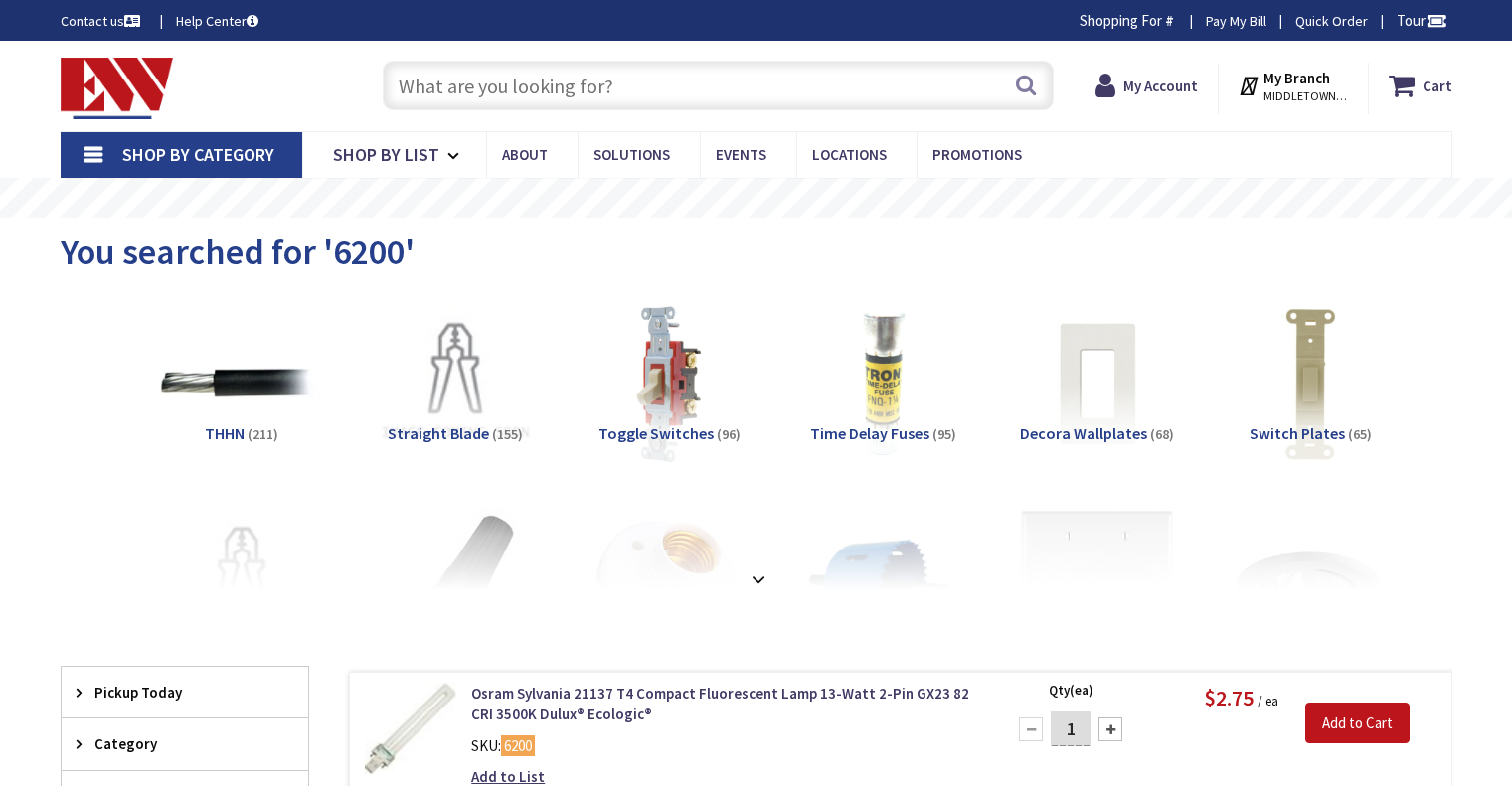 scroll, scrollTop: 0, scrollLeft: 0, axis: both 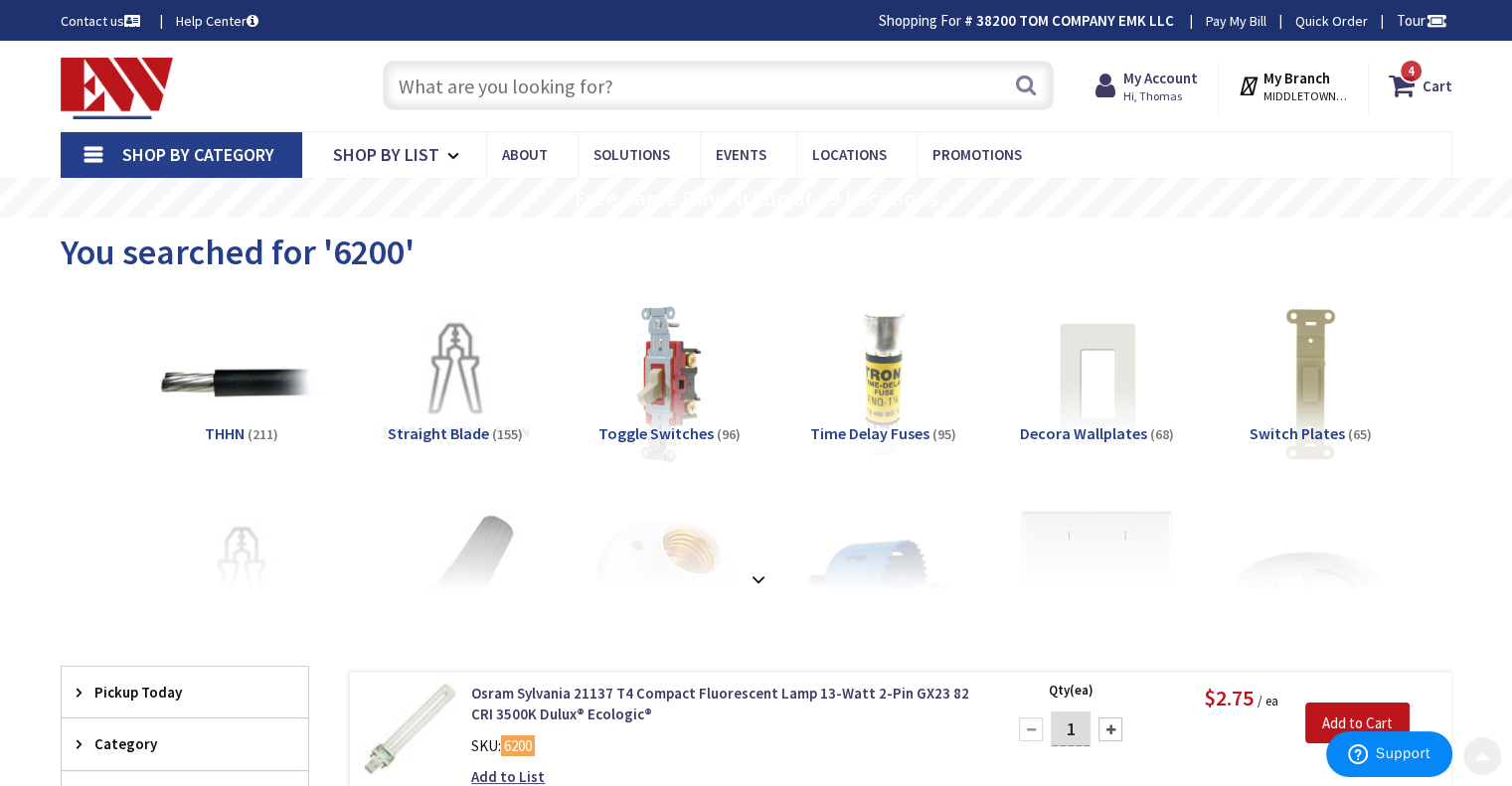 drag, startPoint x: 1522, startPoint y: 118, endPoint x: 1407, endPoint y: 189, distance: 135.15177 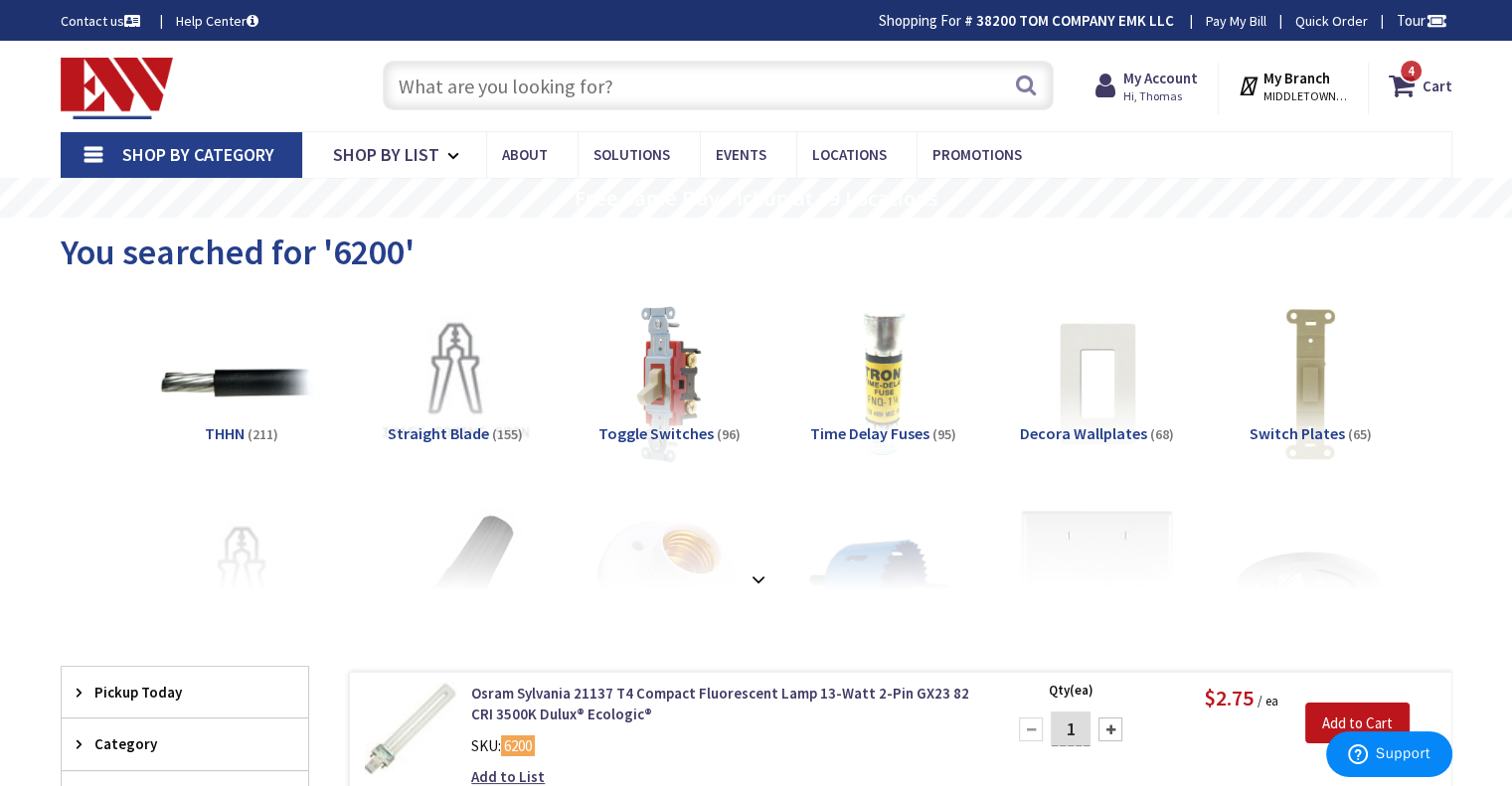 click at bounding box center (718, 85) 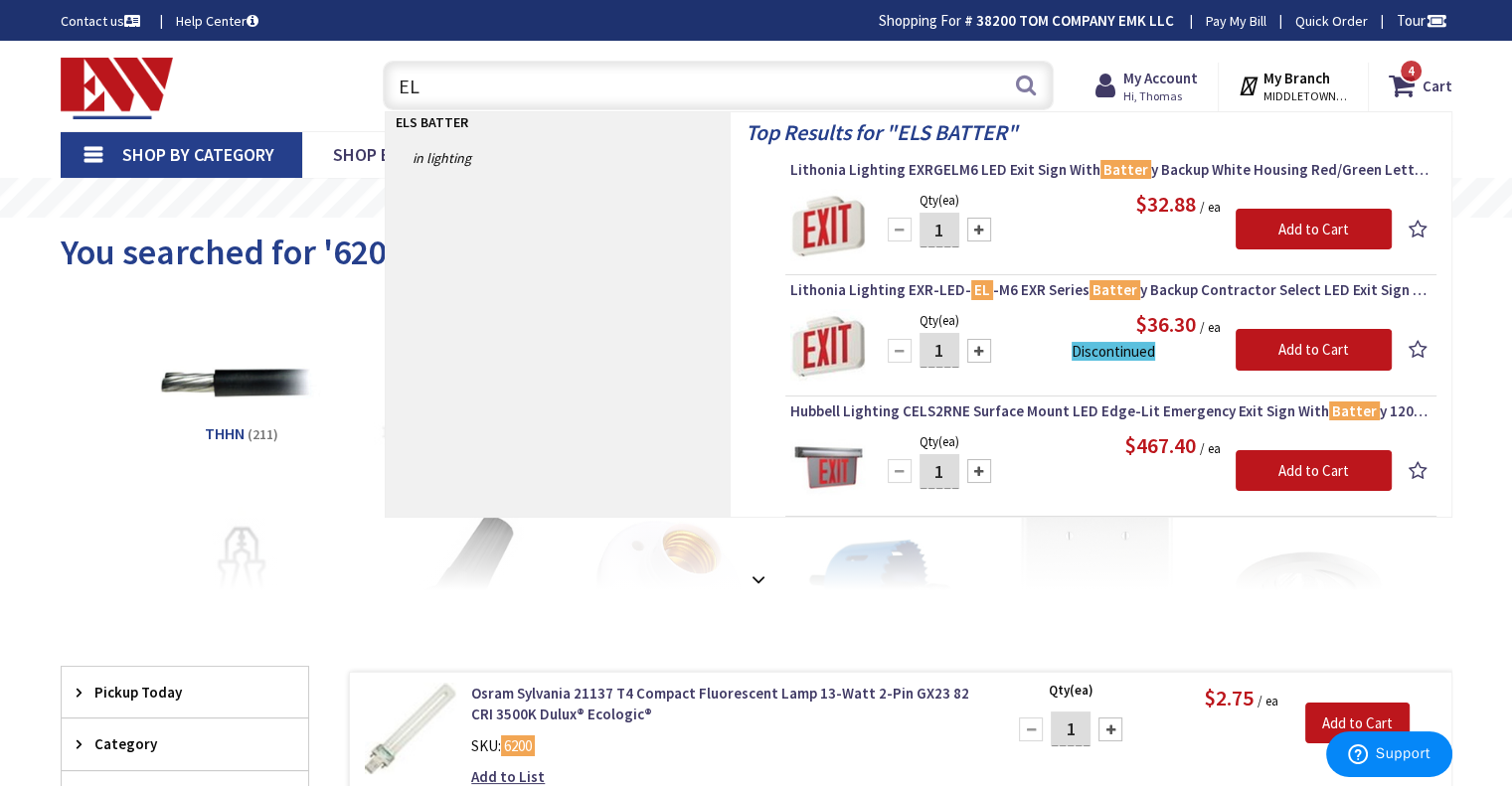 type on "E" 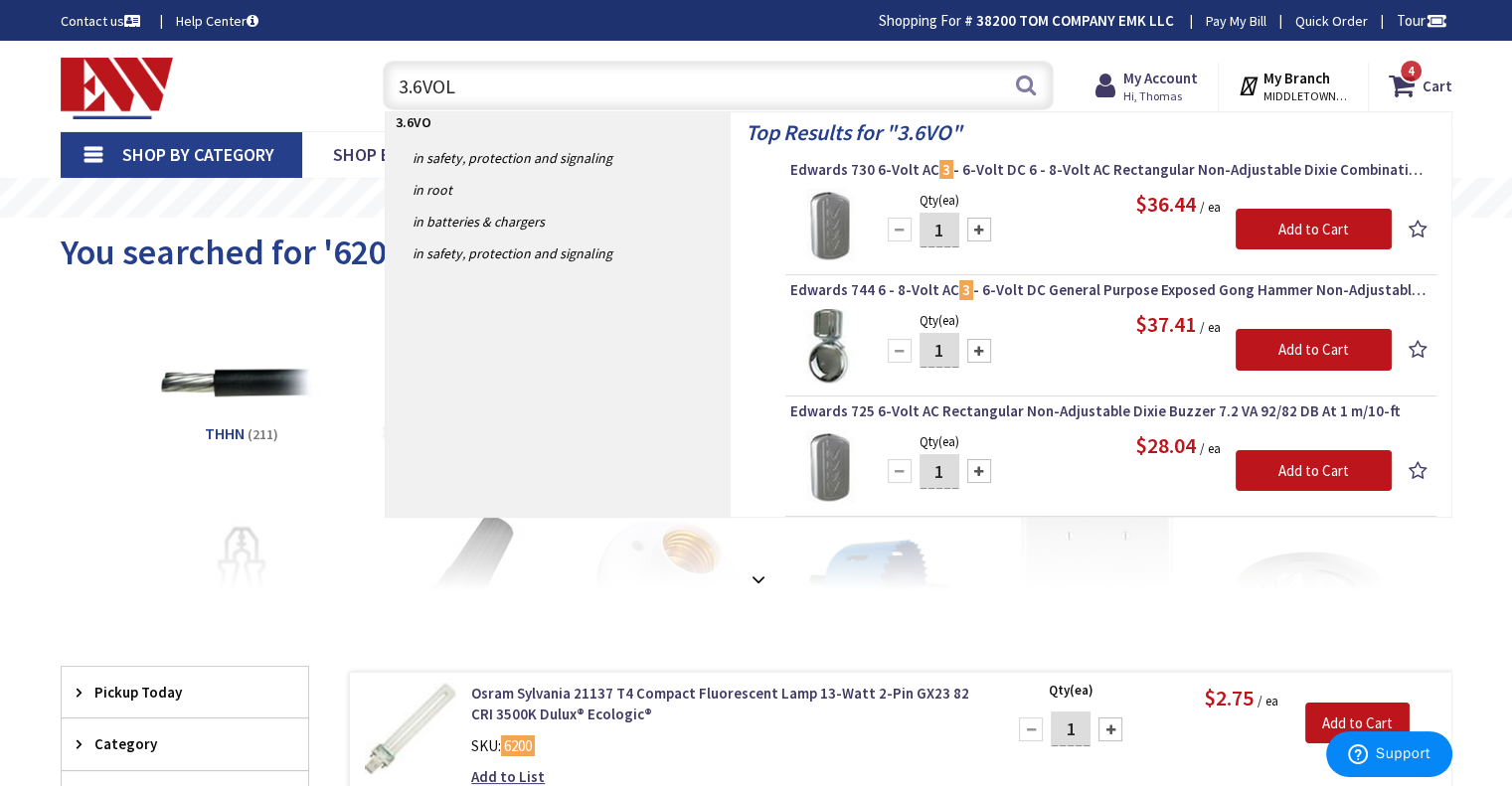 type on "3.6VOLT" 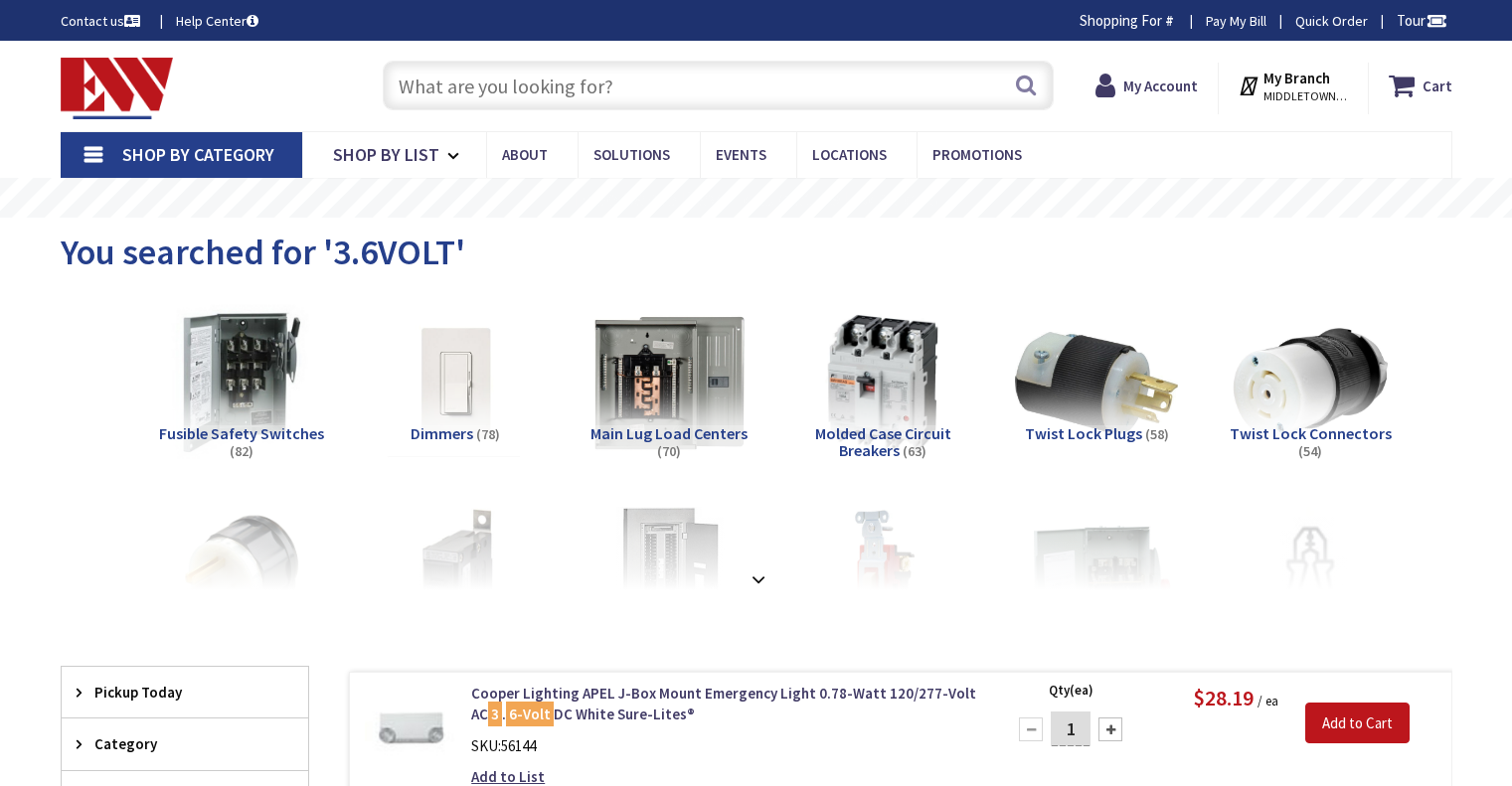 scroll, scrollTop: 0, scrollLeft: 0, axis: both 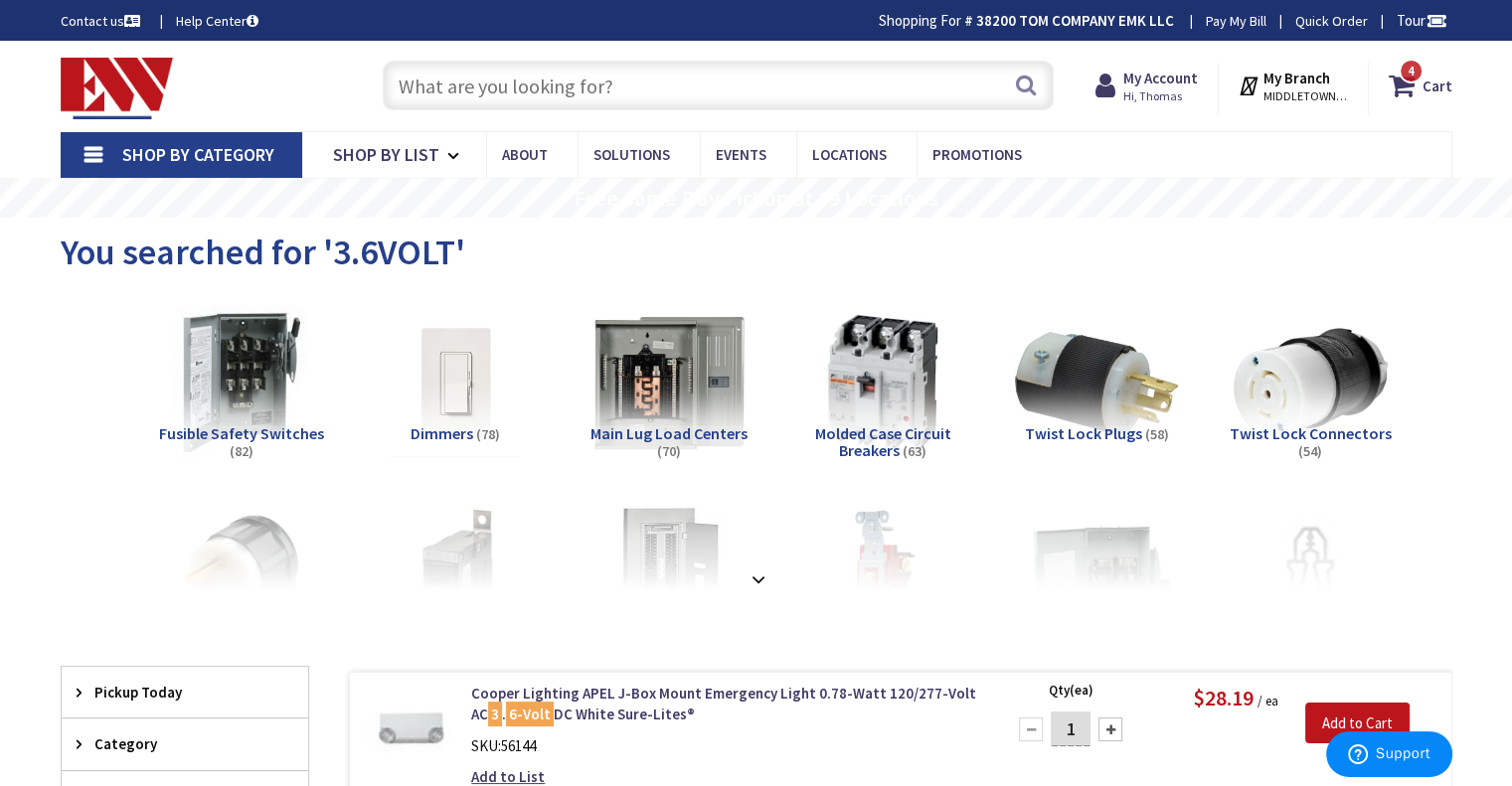 click at bounding box center [718, 85] 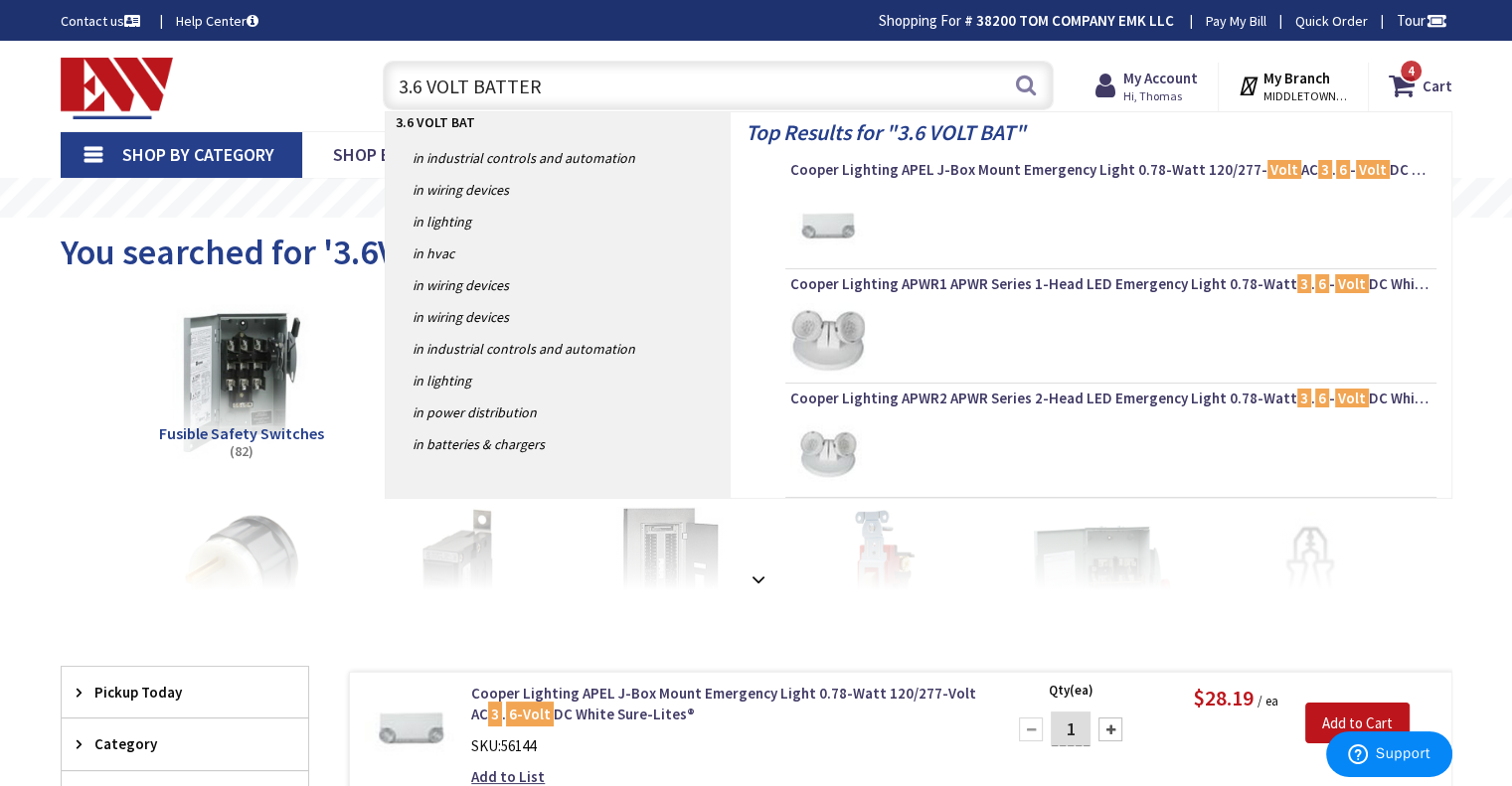 type on "3.6 VOLT BATTERY" 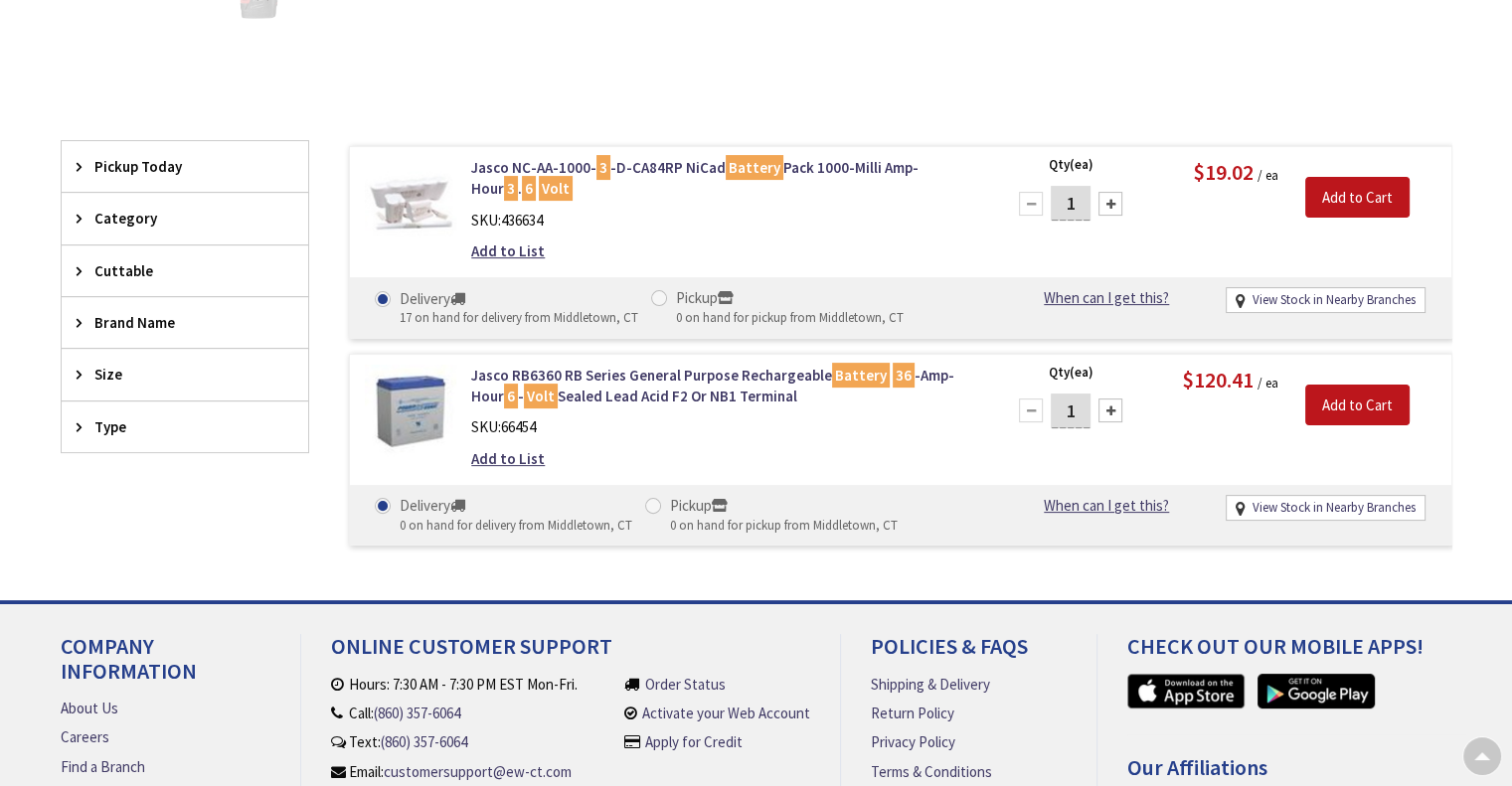 scroll, scrollTop: 454, scrollLeft: 0, axis: vertical 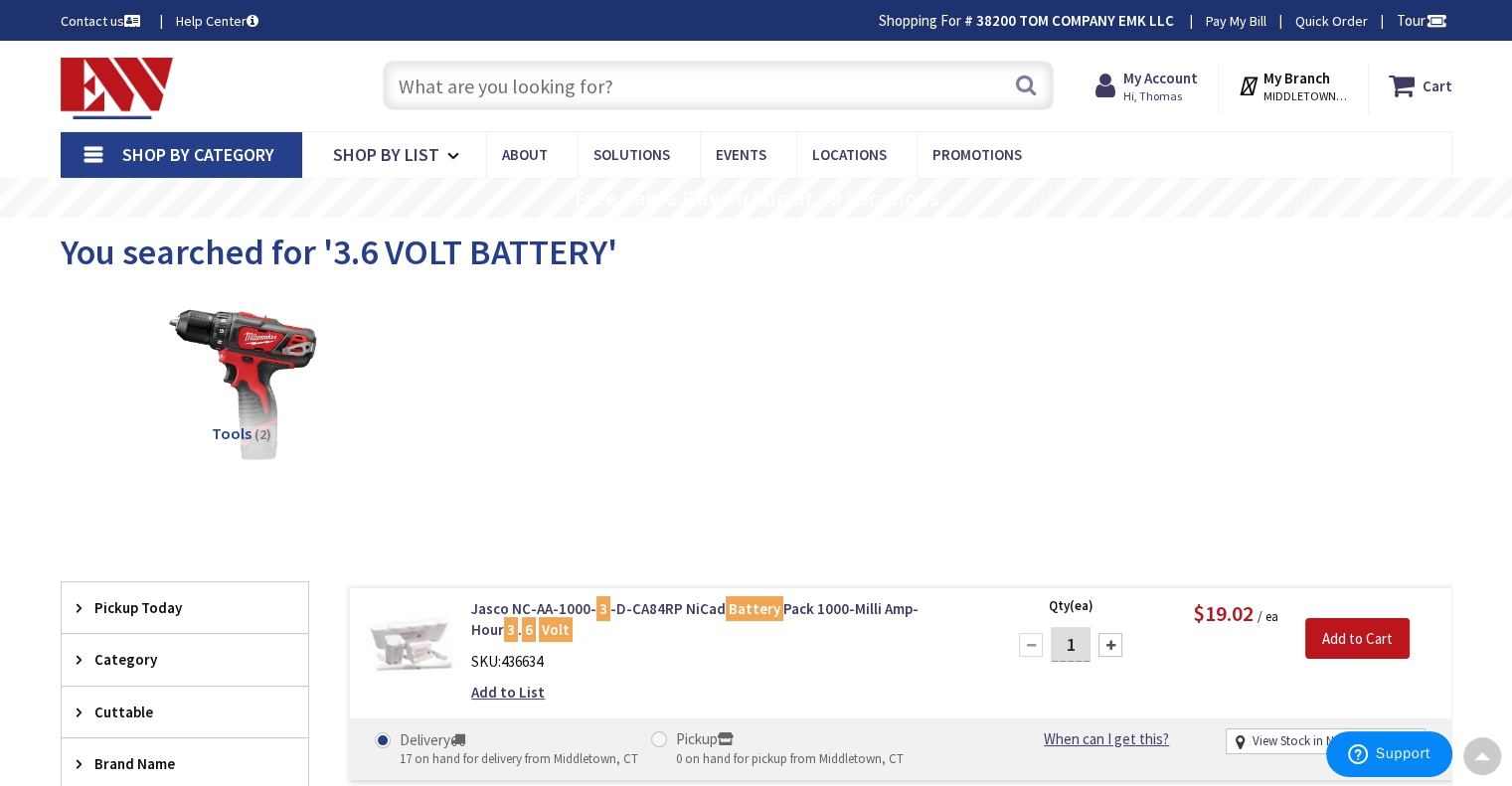 click on "Press Alt+1 for screen-reader mode, Alt+0 to cancel Accessibility Screen-Reader Guide, Feedback, and Issue Reporting | New window
Login to Your Account
Welcome,  Thomas Demko
My Branch :  MIDDLETOWN, CT
Change
Shop By Category
Shop By List
About
Solutions
Events
Locations
HID" at bounding box center [756, 711] 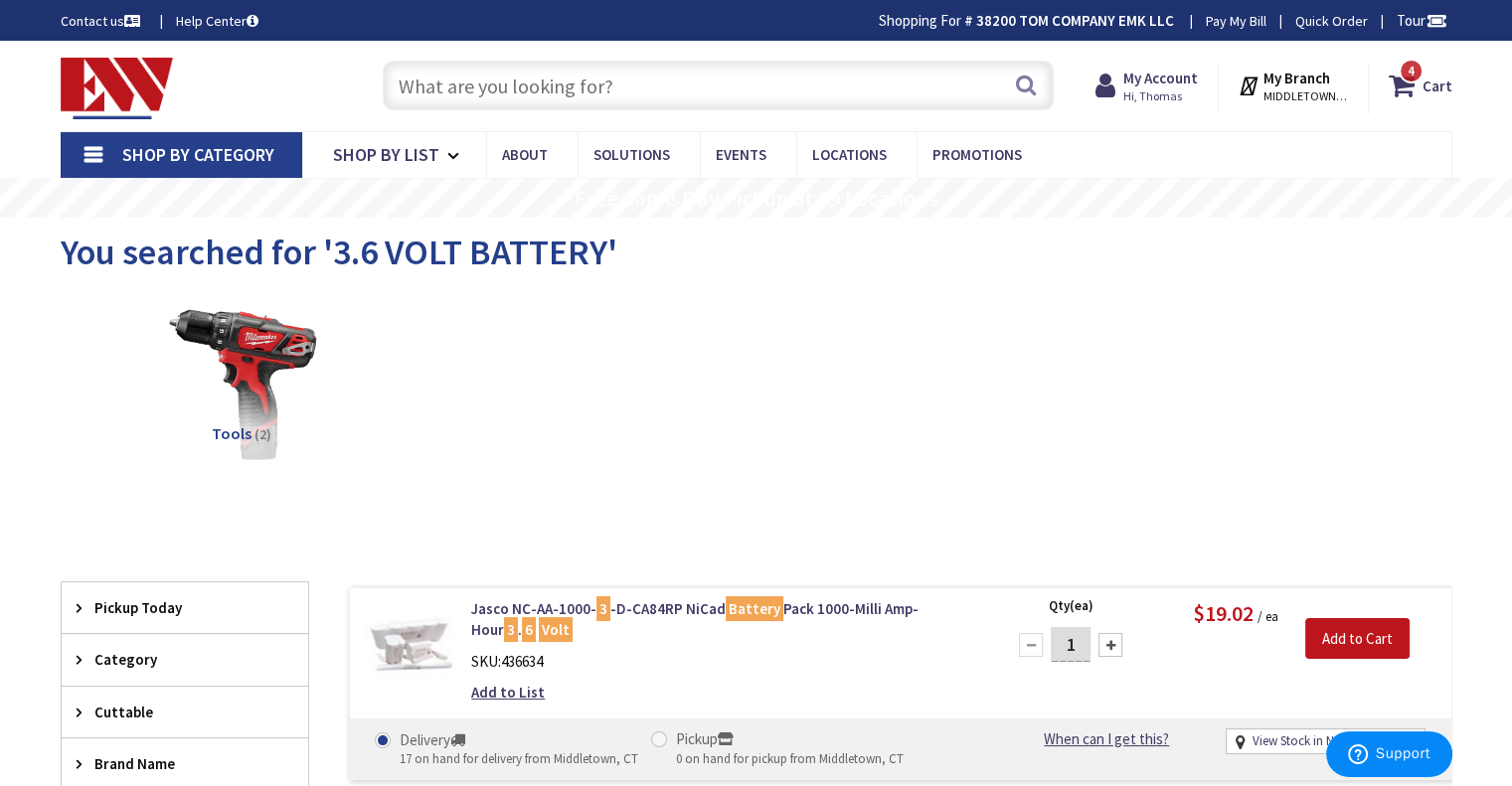 click at bounding box center (718, 85) 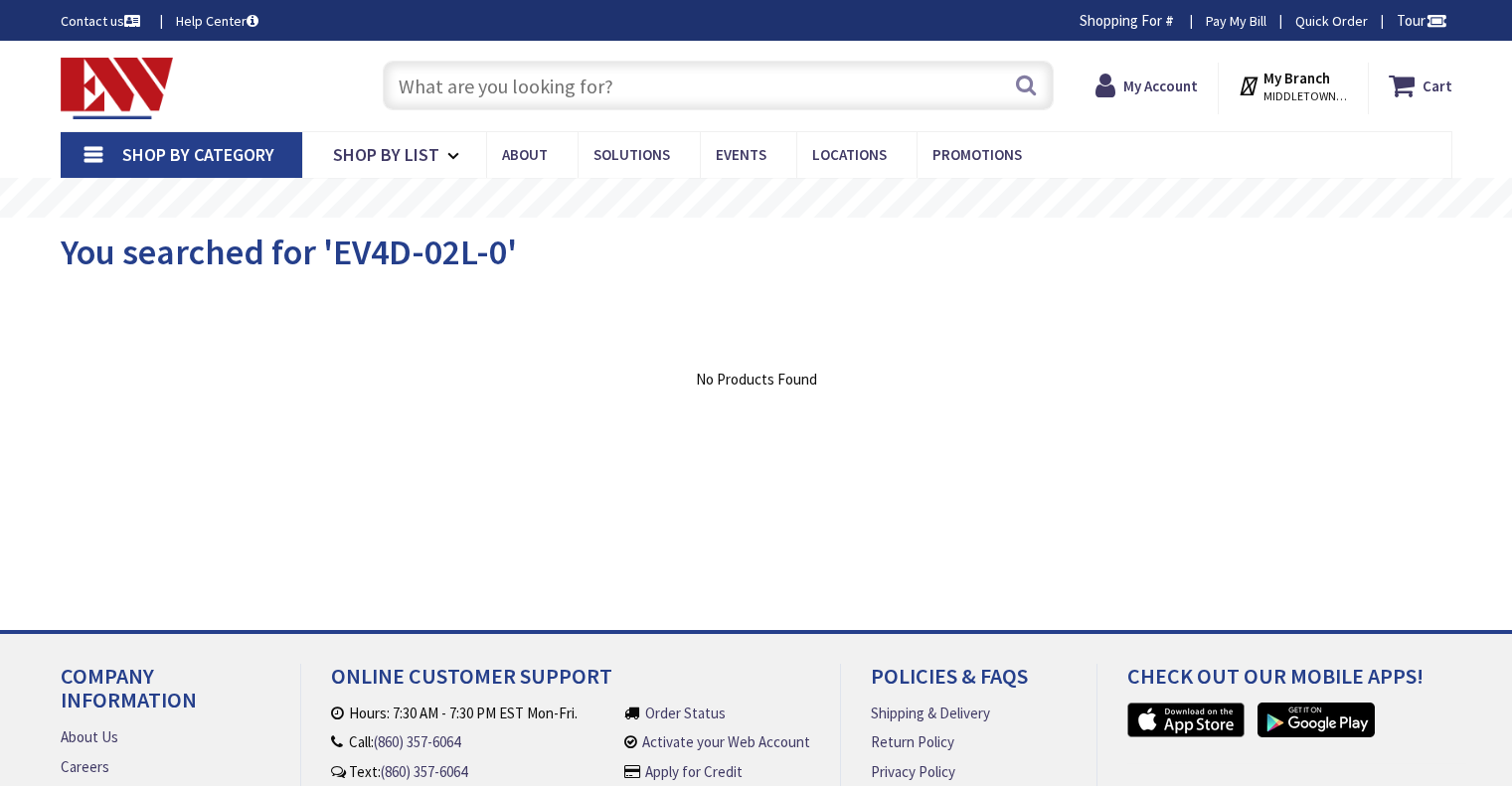 scroll, scrollTop: 0, scrollLeft: 0, axis: both 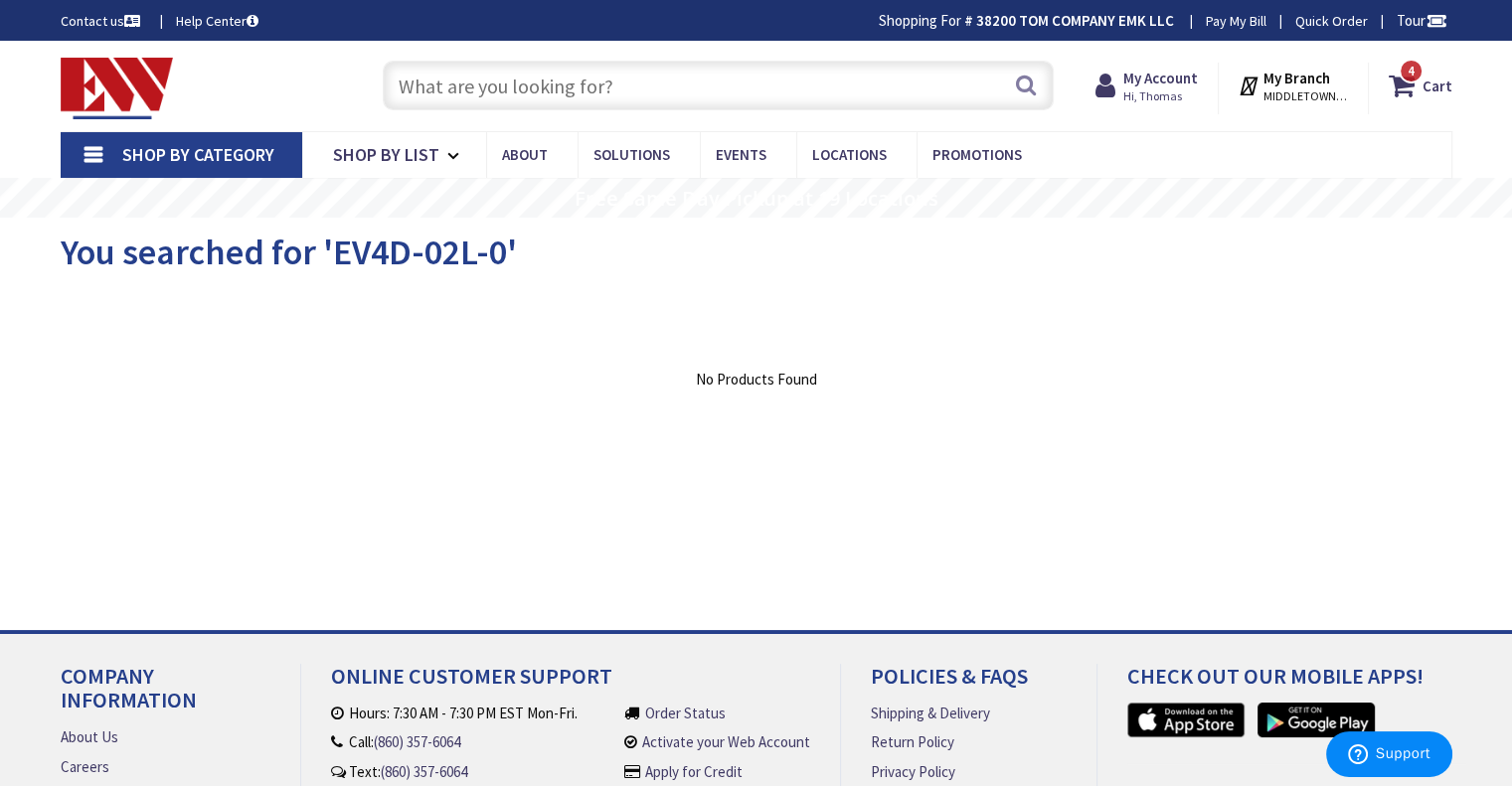 click at bounding box center (718, 85) 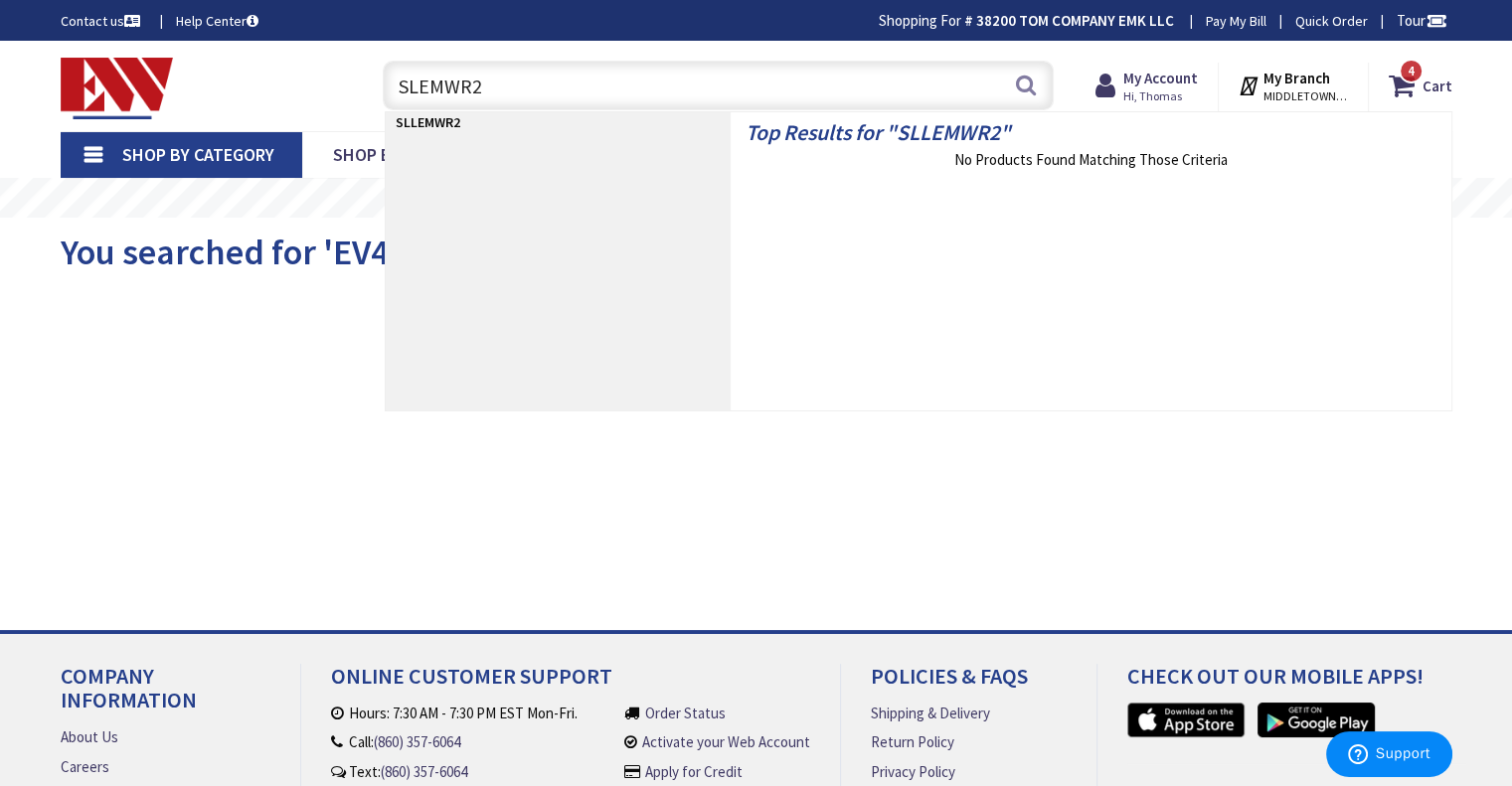 type on "LEMWR2" 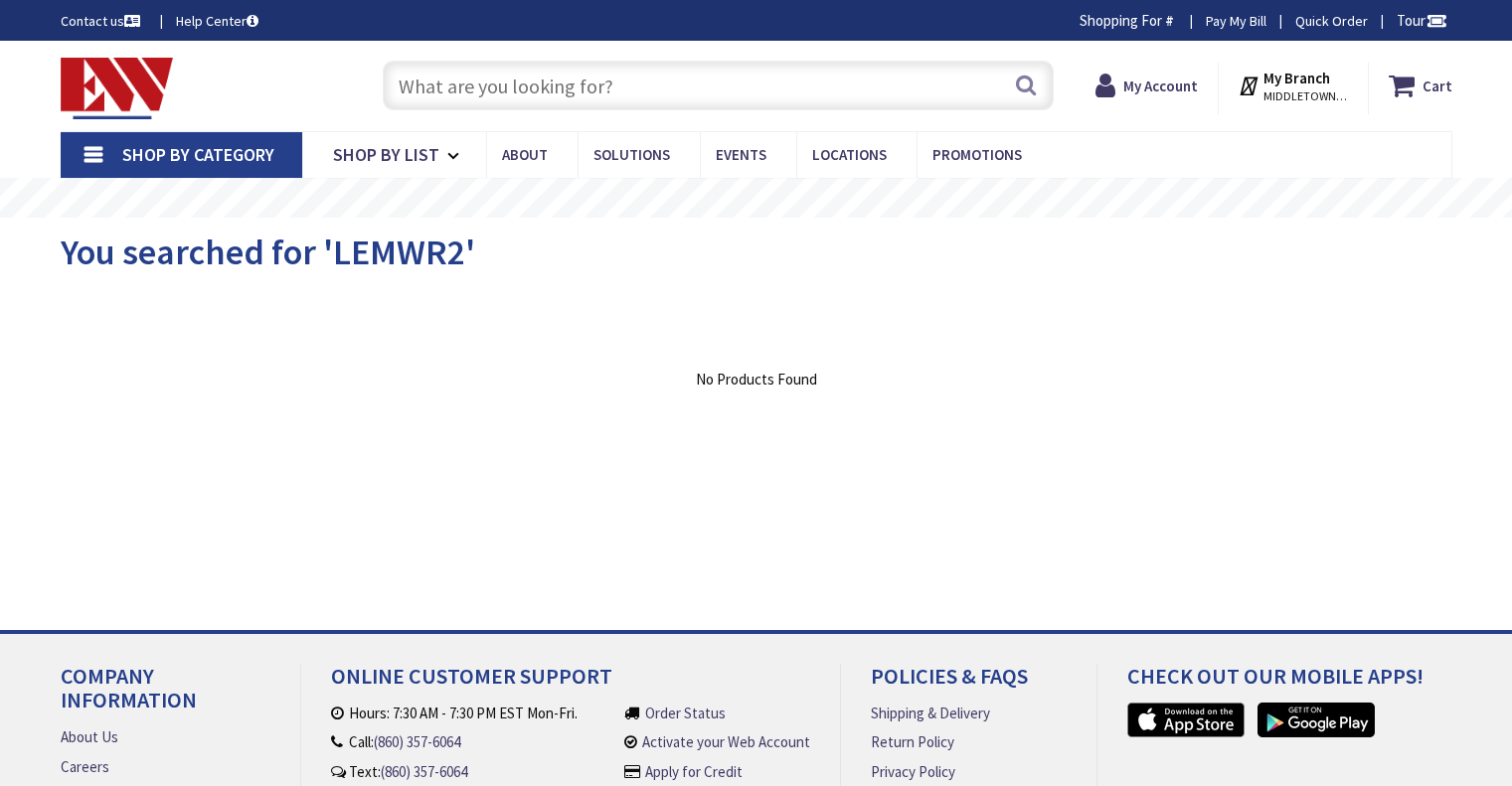 scroll, scrollTop: 0, scrollLeft: 0, axis: both 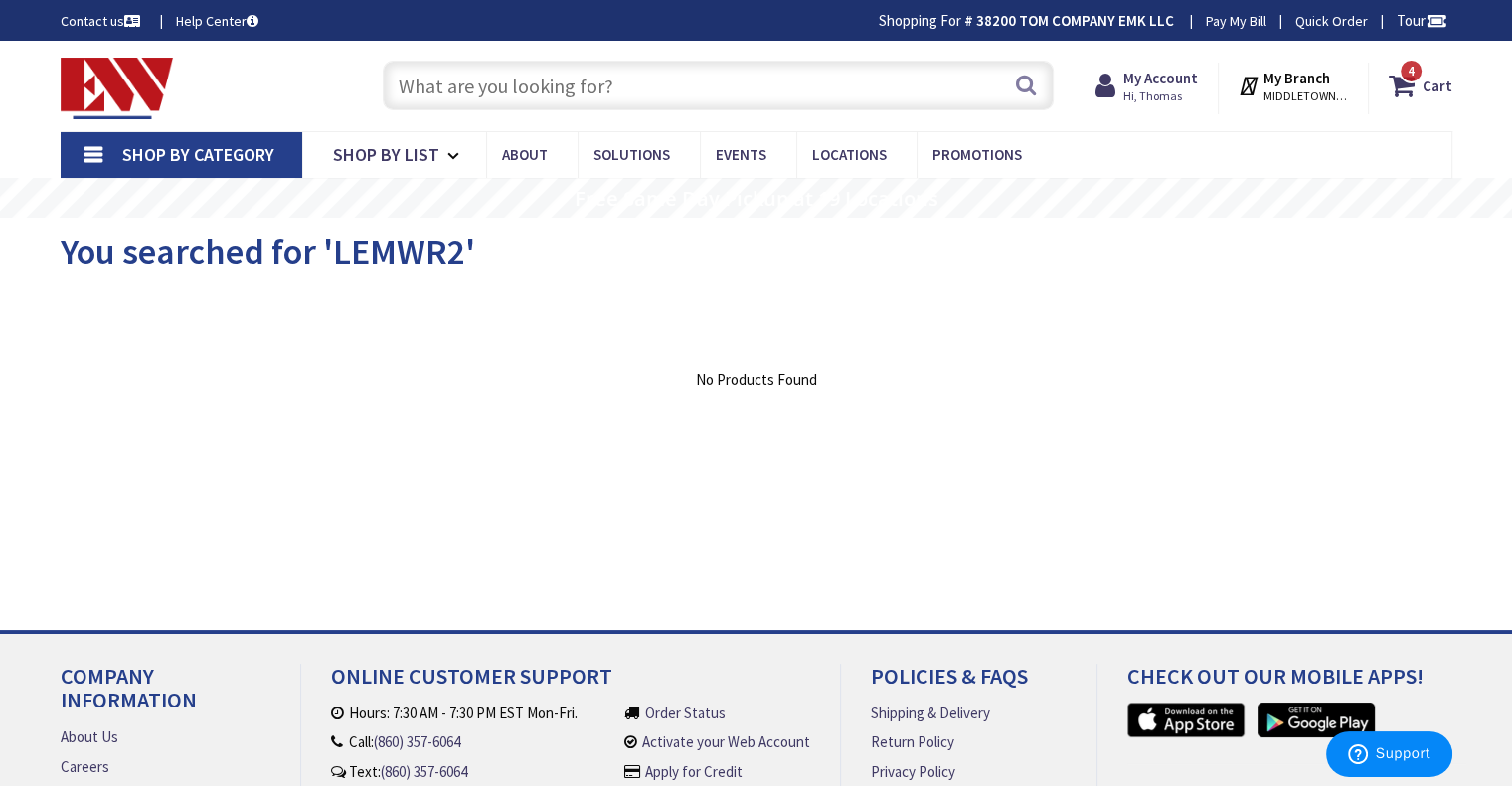 click at bounding box center (718, 85) 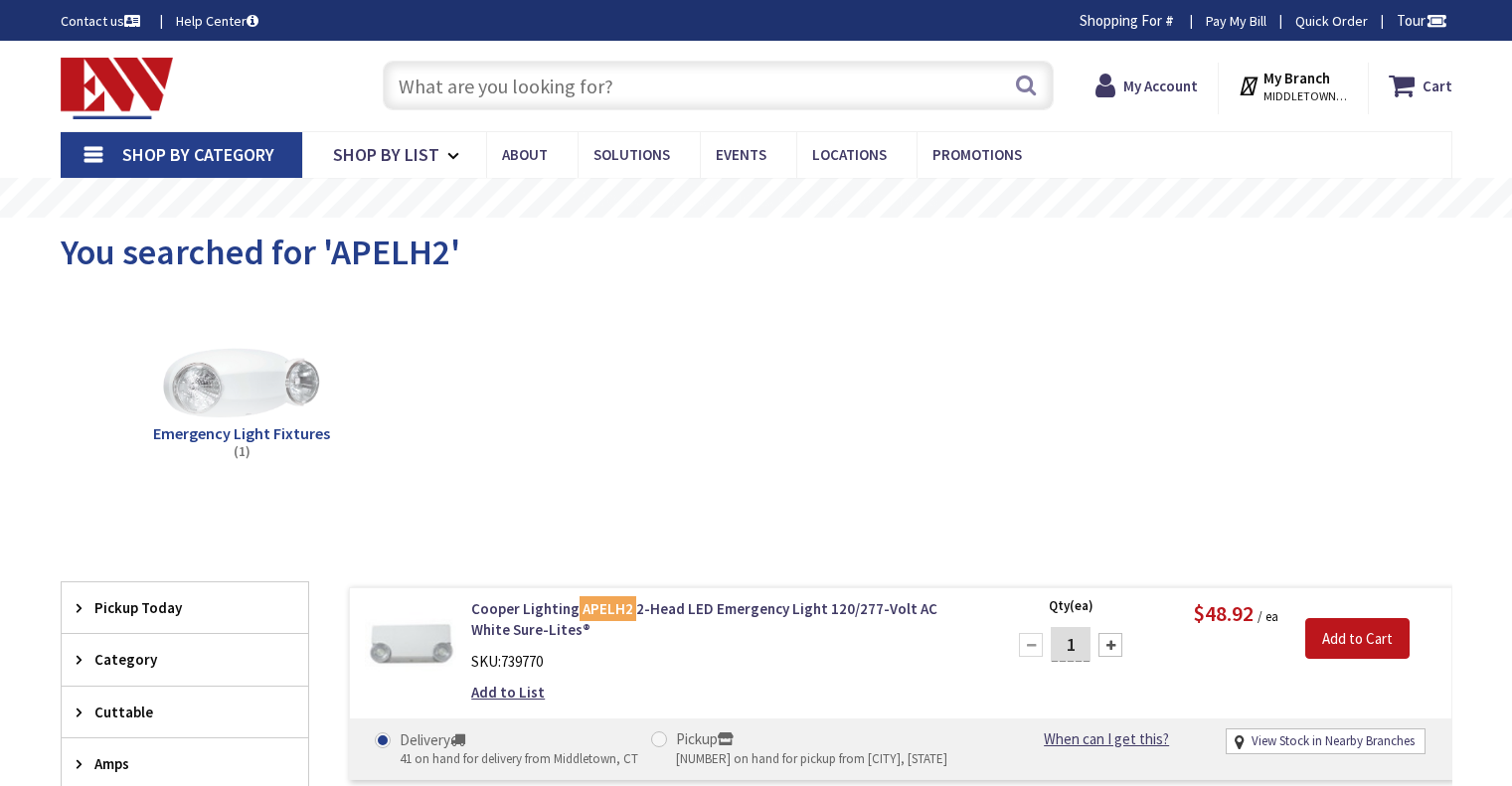 scroll, scrollTop: 0, scrollLeft: 0, axis: both 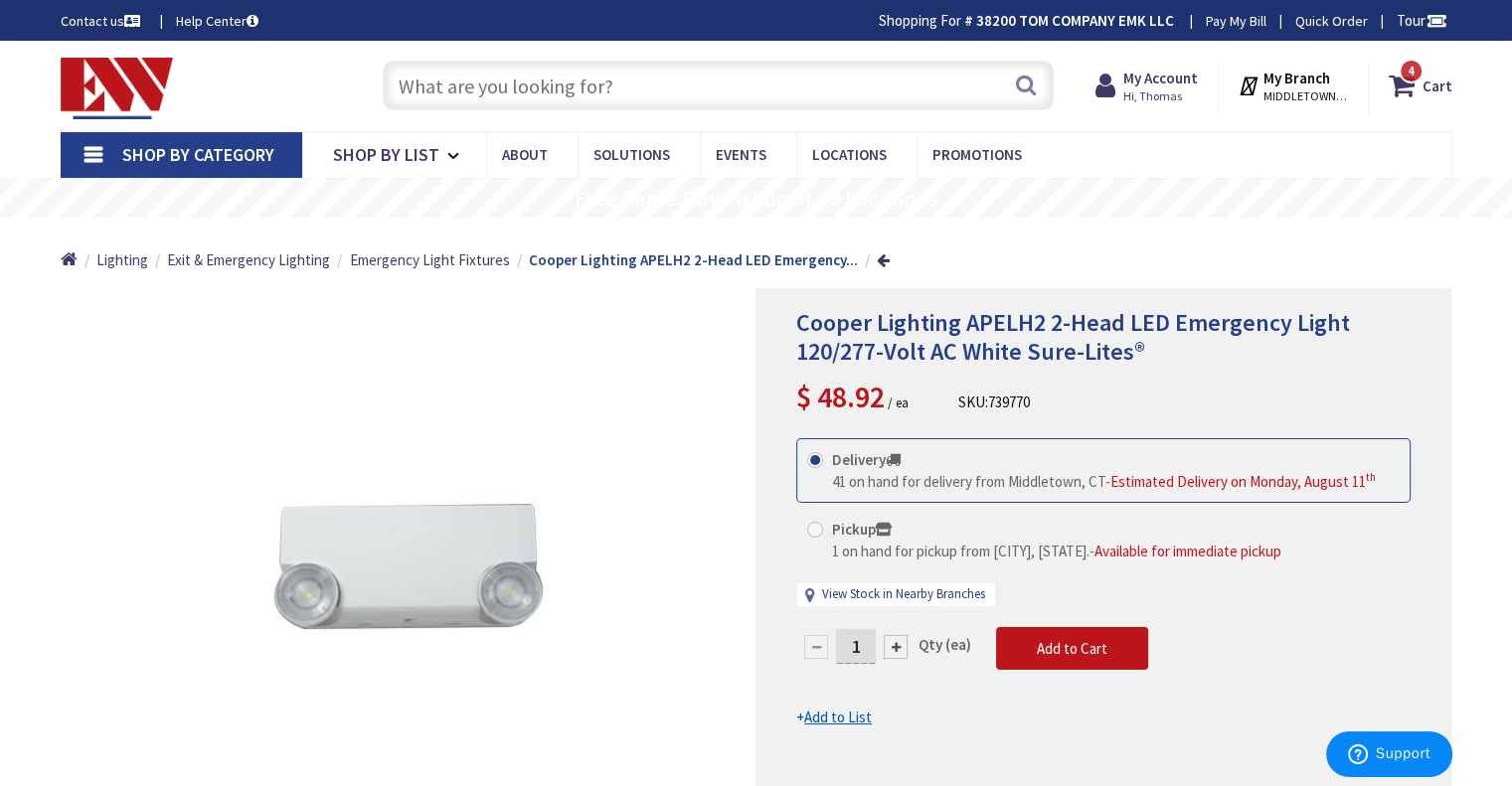 click on "*Images are for illustration purposes only and may not be an exact representation of the product" at bounding box center (409, 575) 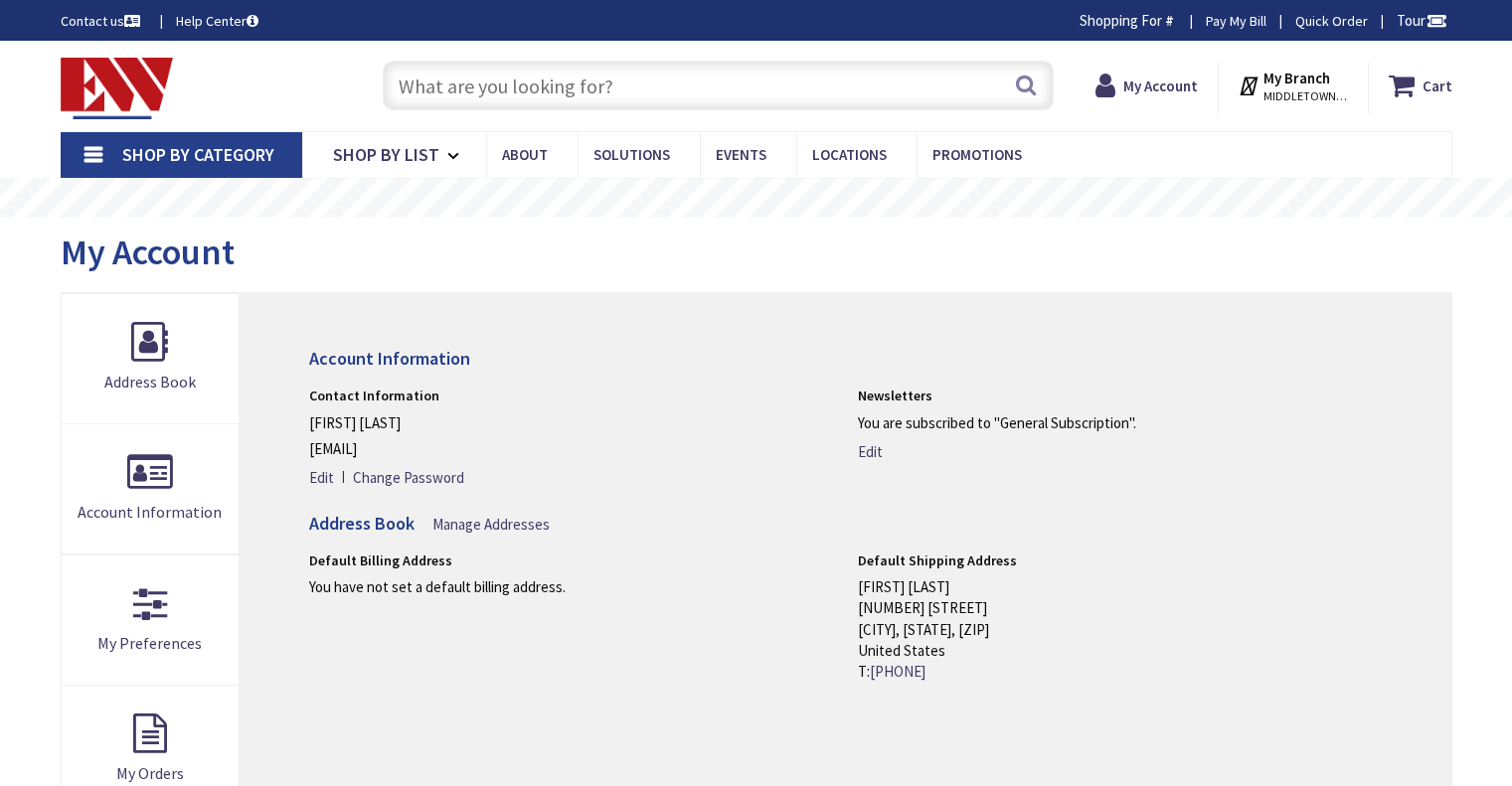 scroll, scrollTop: 0, scrollLeft: 0, axis: both 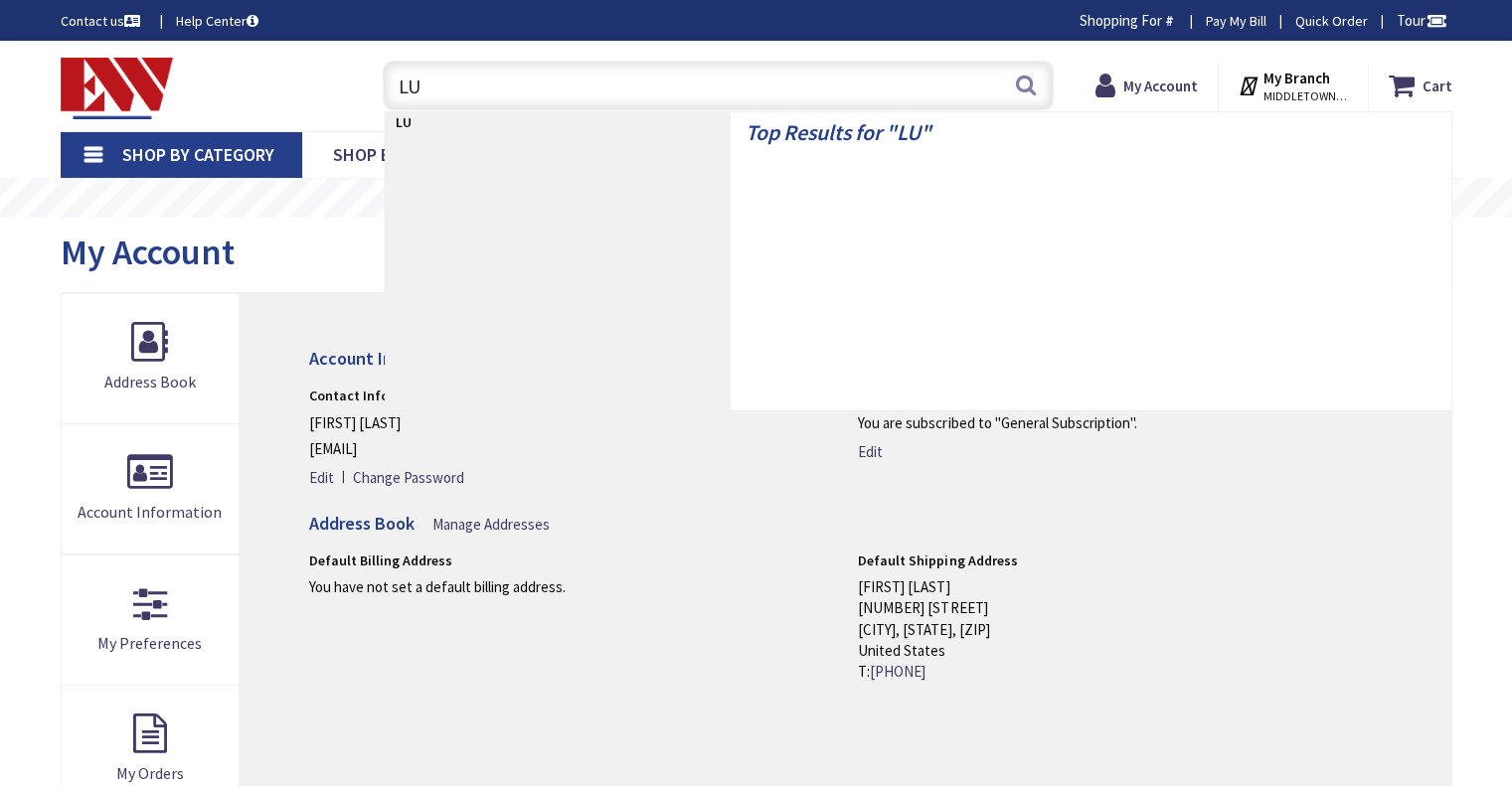 type on "LUG" 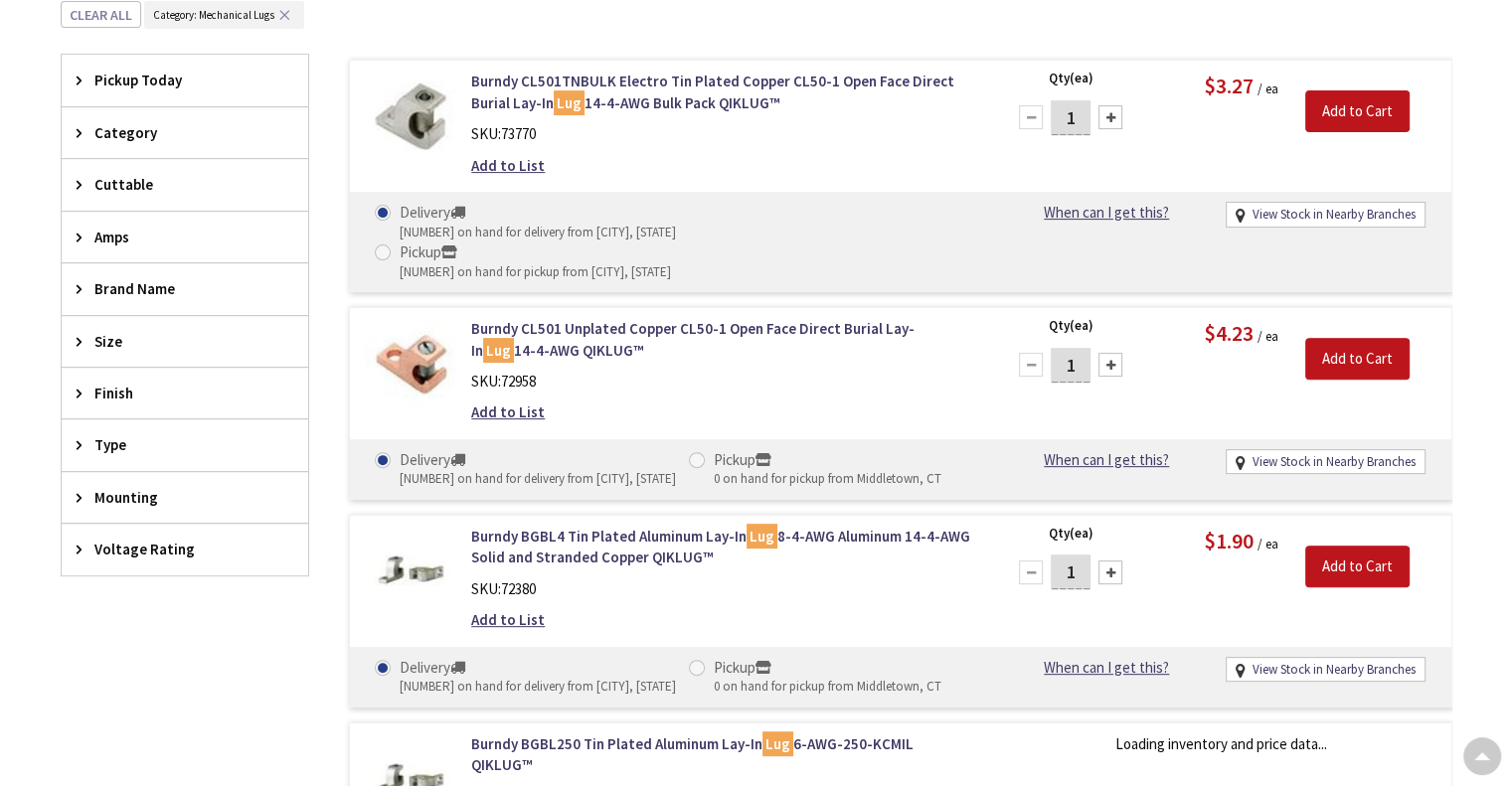 scroll, scrollTop: 629, scrollLeft: 0, axis: vertical 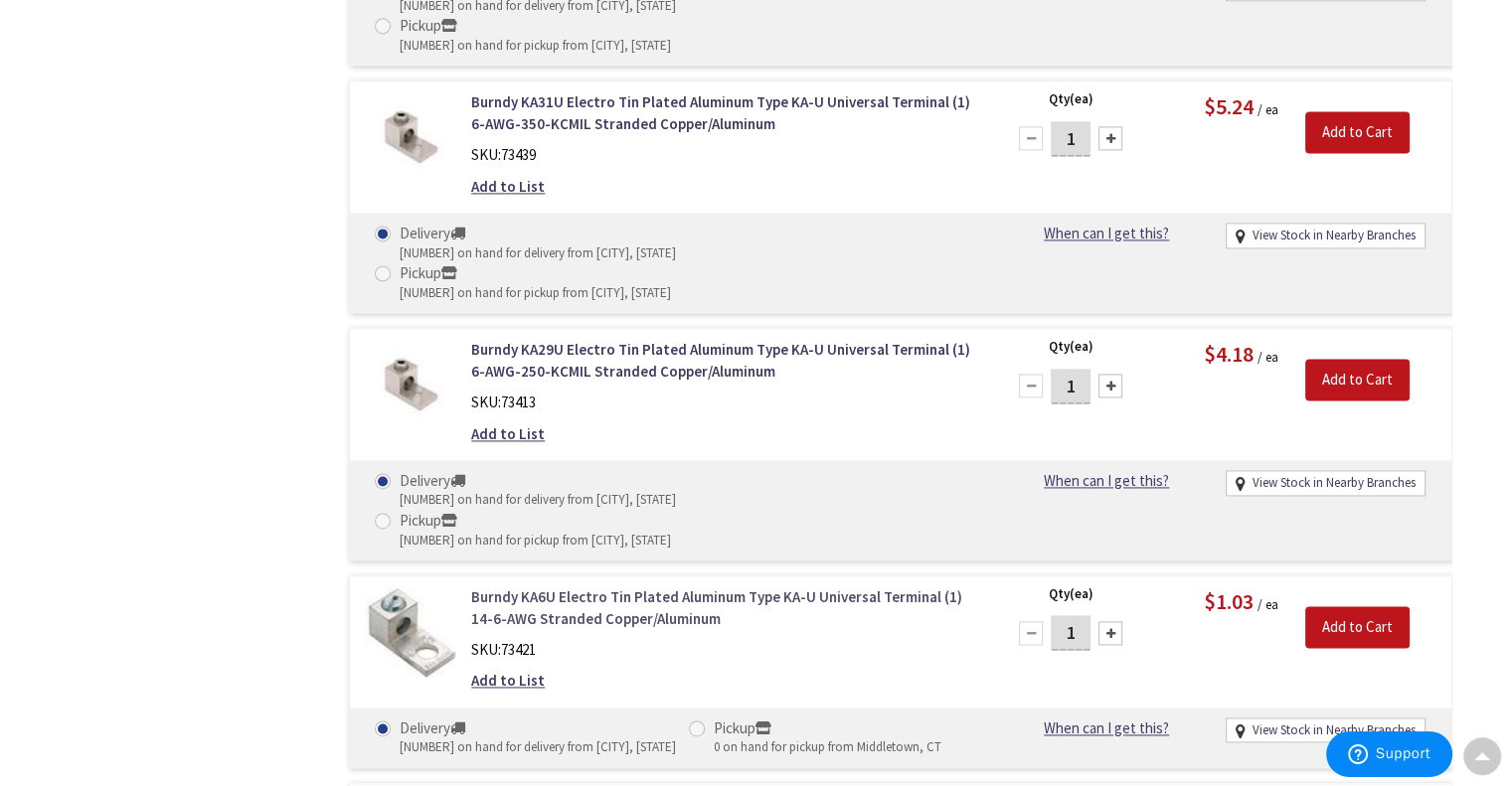 click on "Burndy KA6U Electro Tin Plated Aluminum Type KA-U Universal Terminal (1) 14-6-AWG Stranded Copper/Aluminum" at bounding box center (724, 607) 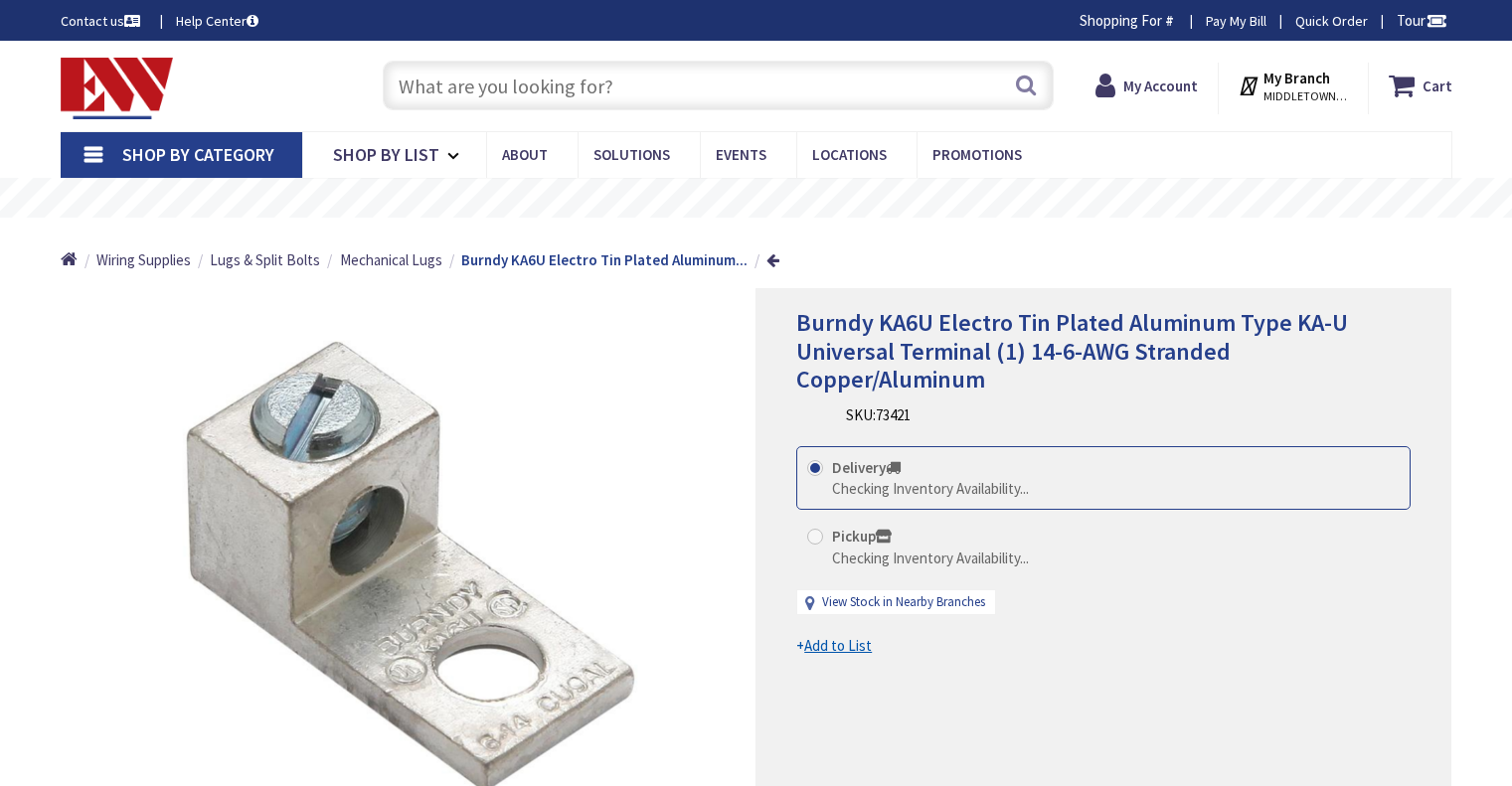 scroll, scrollTop: 0, scrollLeft: 0, axis: both 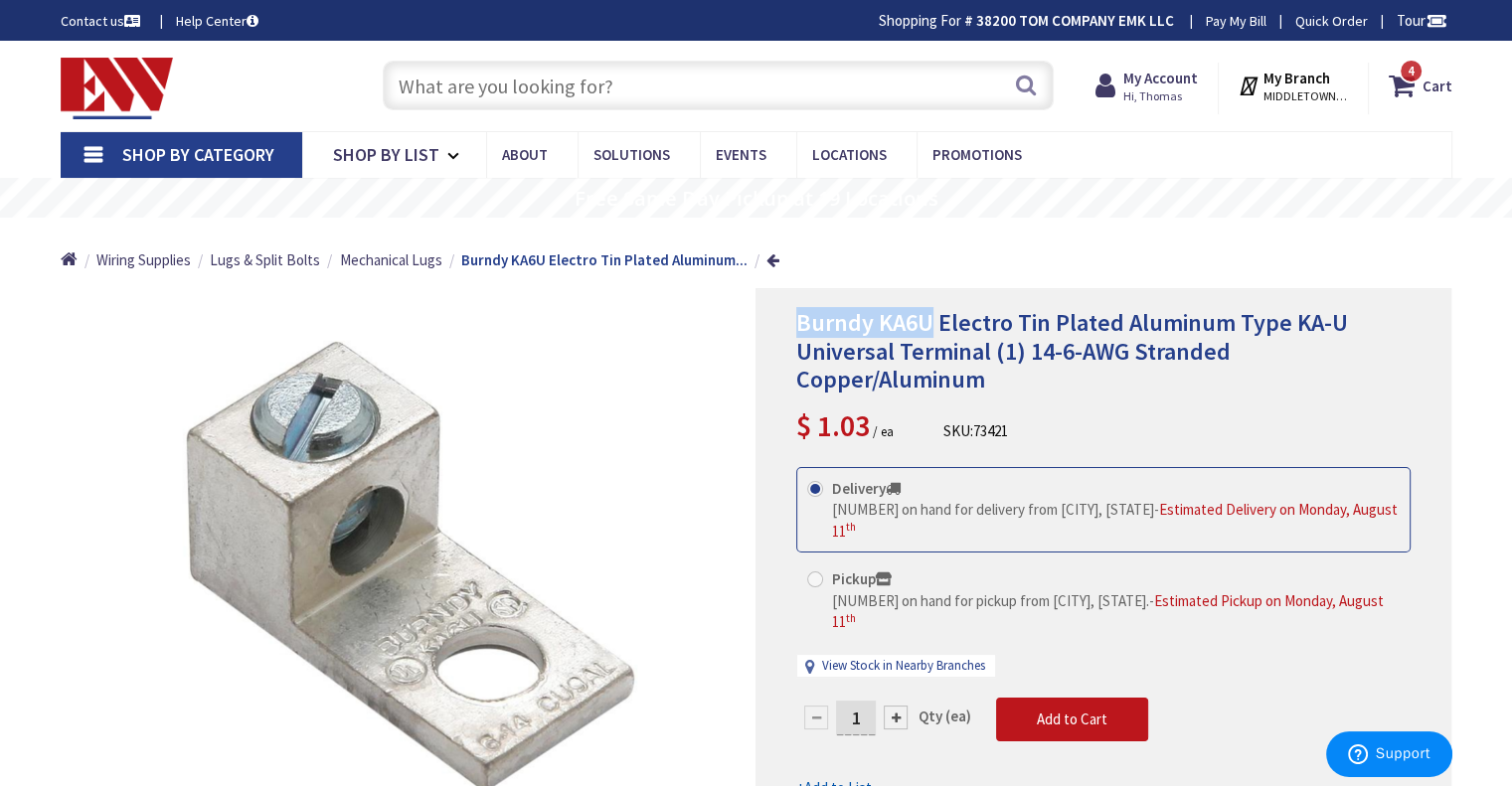 drag, startPoint x: 930, startPoint y: 322, endPoint x: 800, endPoint y: 338, distance: 130.98091 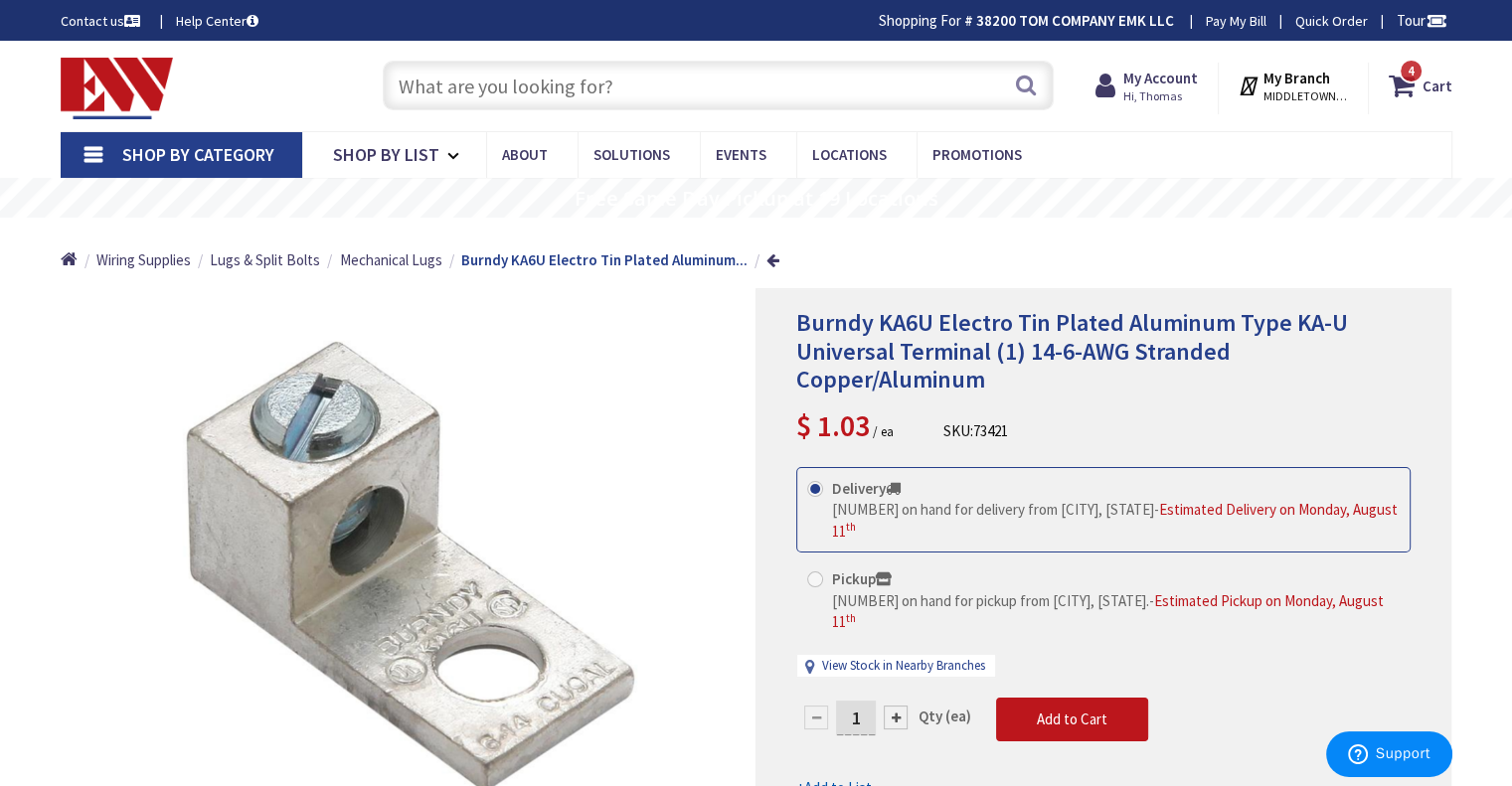 click at bounding box center [718, 85] 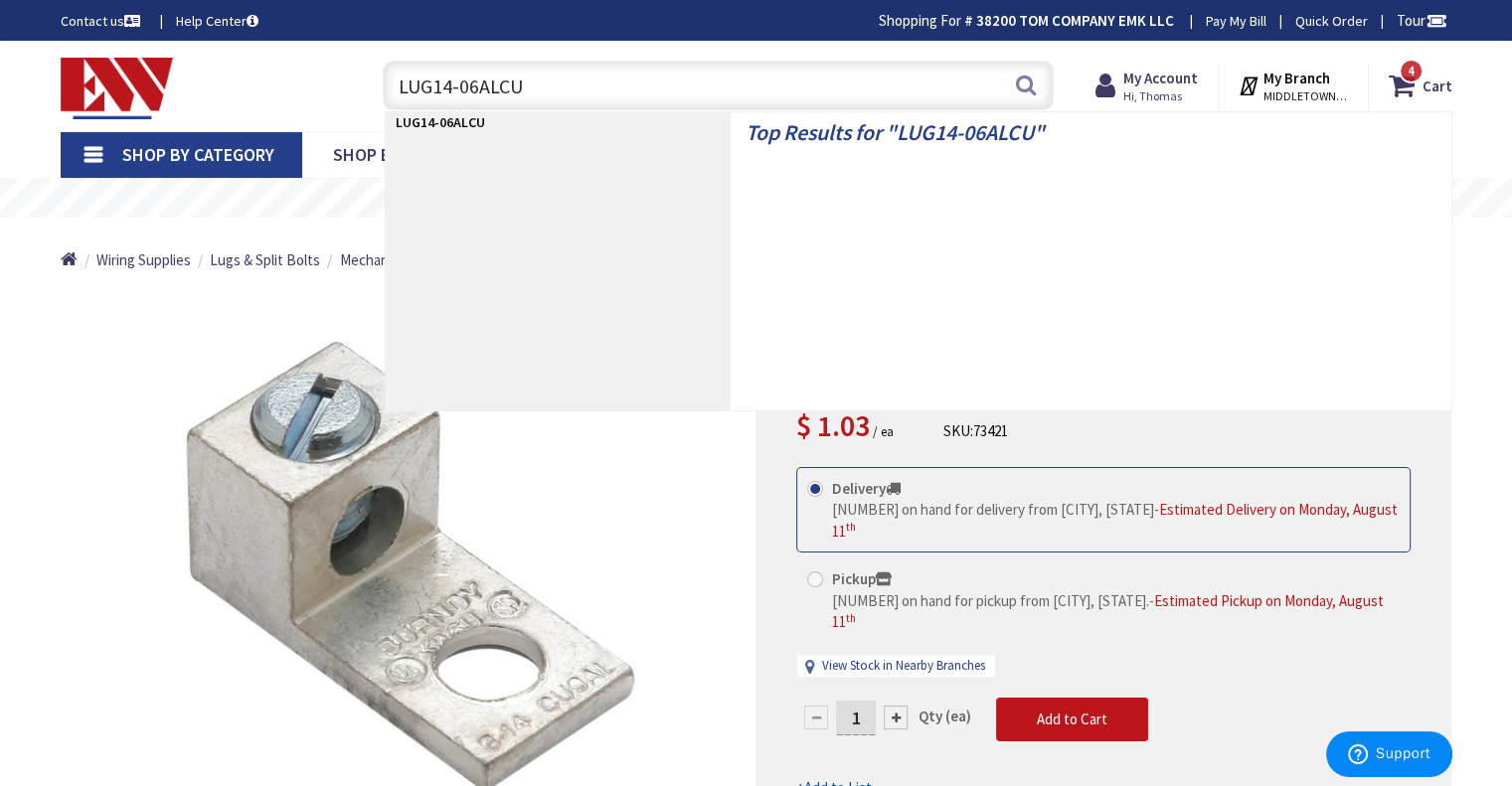 click on "LUG14-06ALCU" at bounding box center [718, 85] 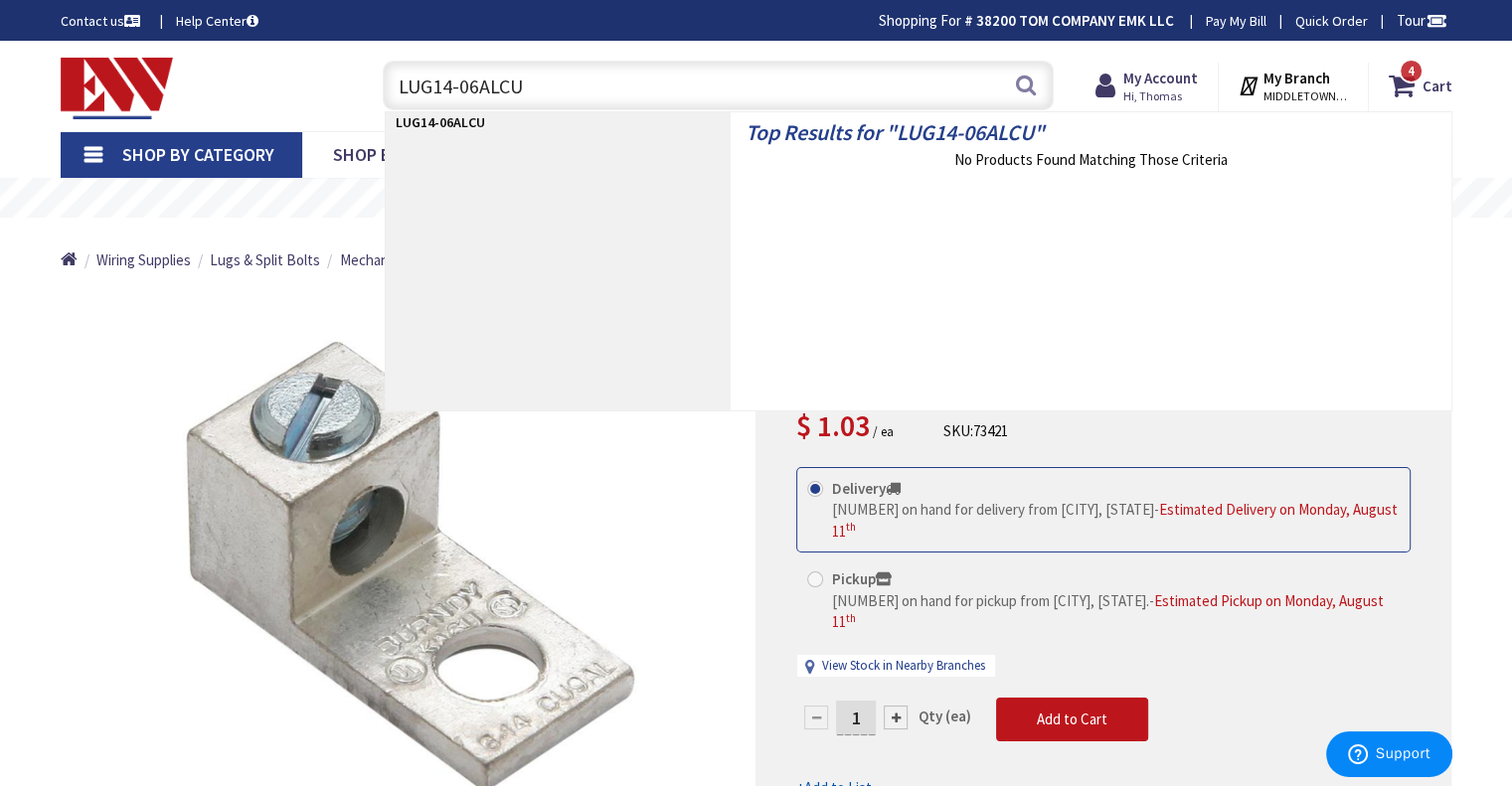 click on "LUG14-06ALCU" at bounding box center (718, 85) 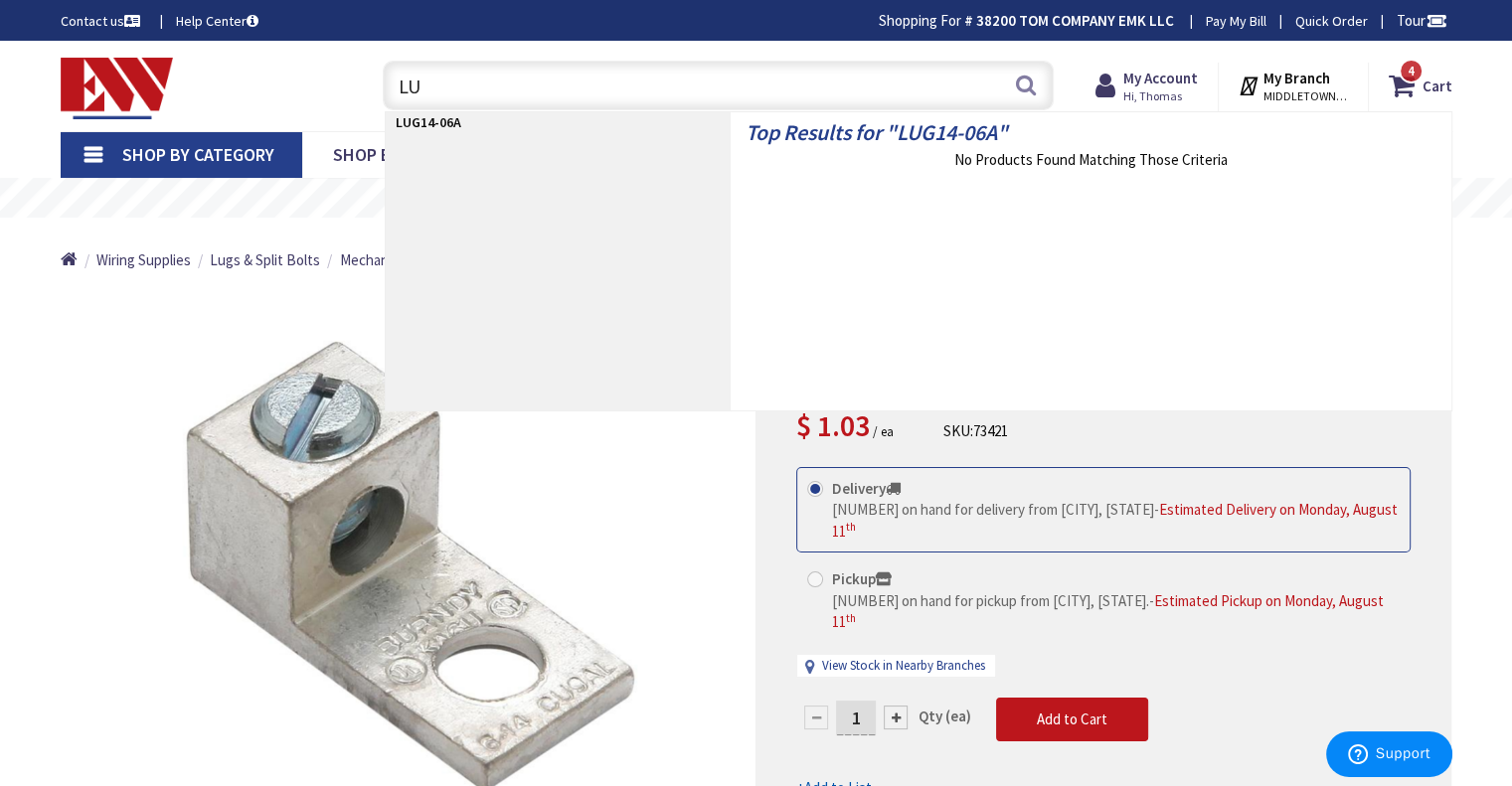 type on "L" 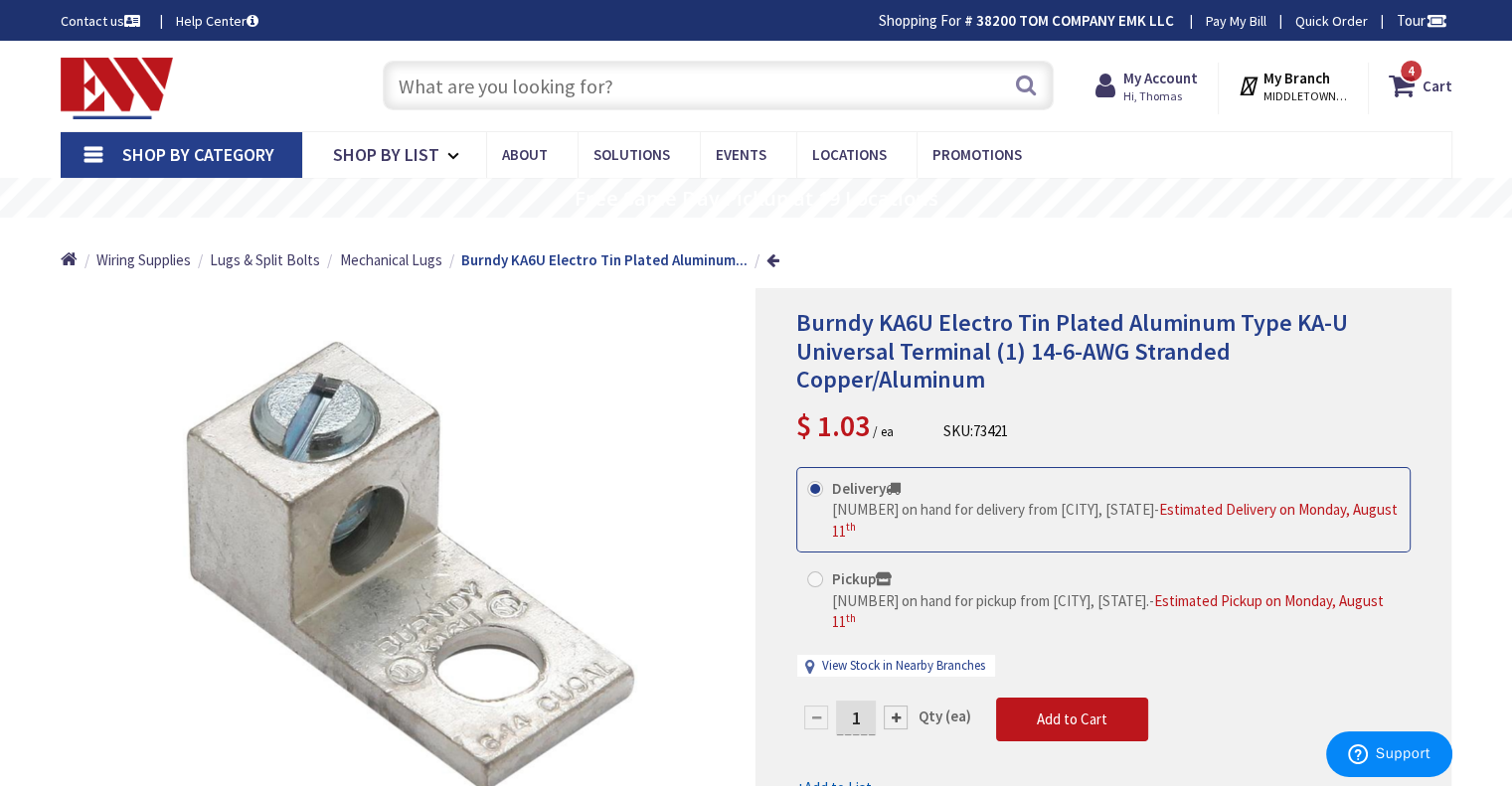 paste on "BUR KA2U 14-2" 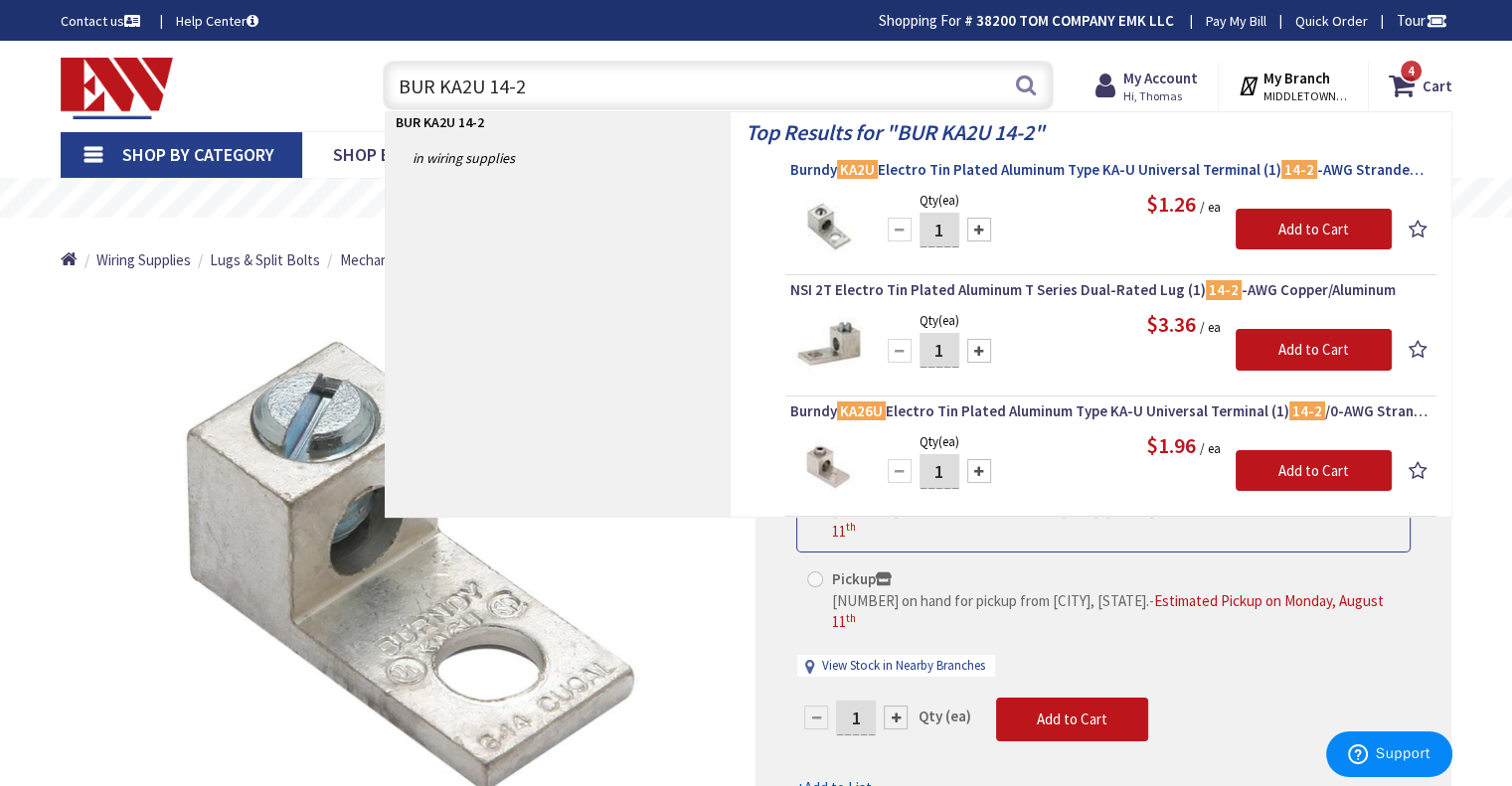 type on "BUR KA2U 14-2" 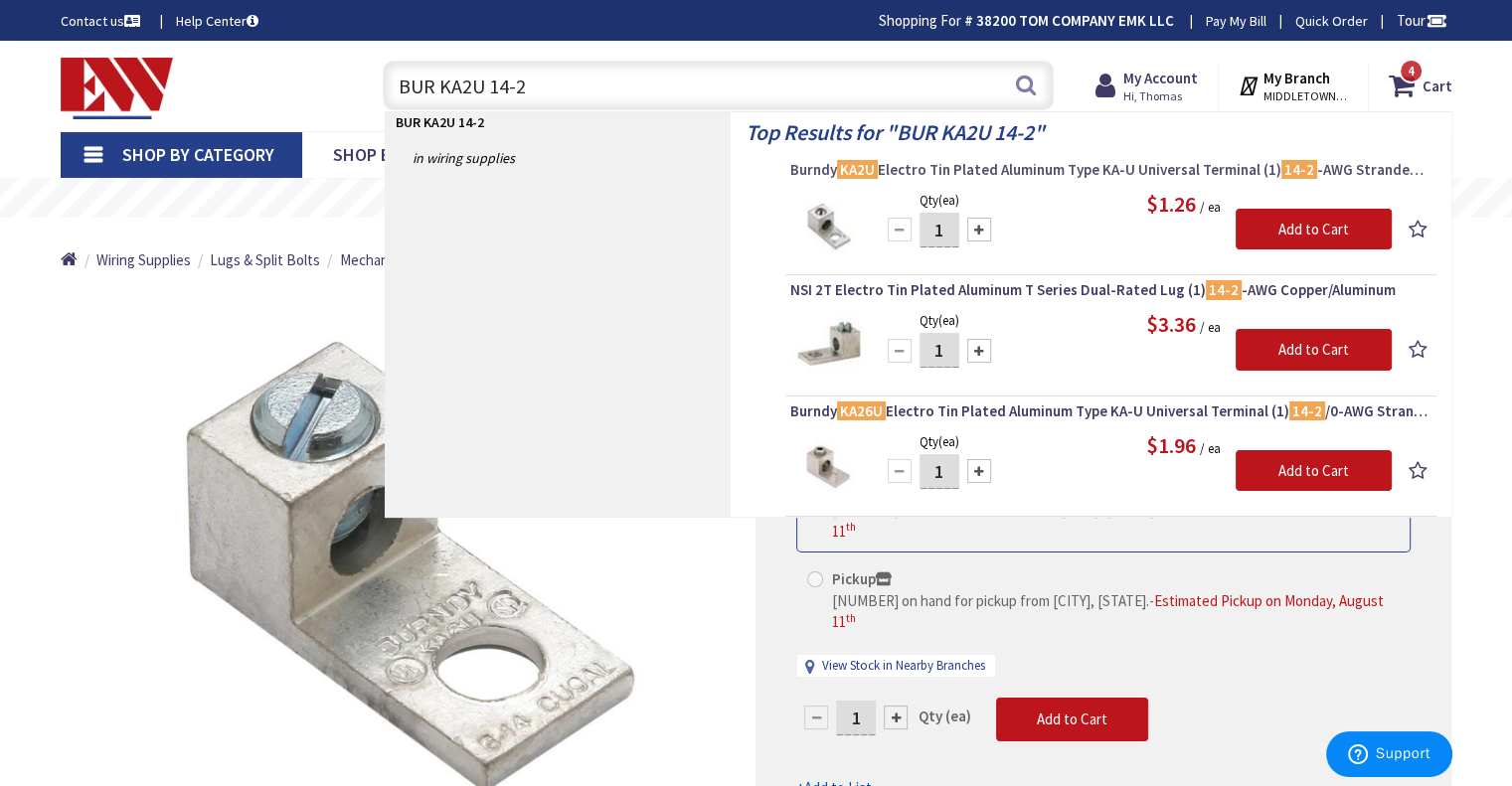 click on "Burndy  KA2U  Electro Tin Plated Aluminum Type KA-U Universal Terminal (1)  14-2 -AWG Stranded Copper/Aluminum" at bounding box center [1110, 170] 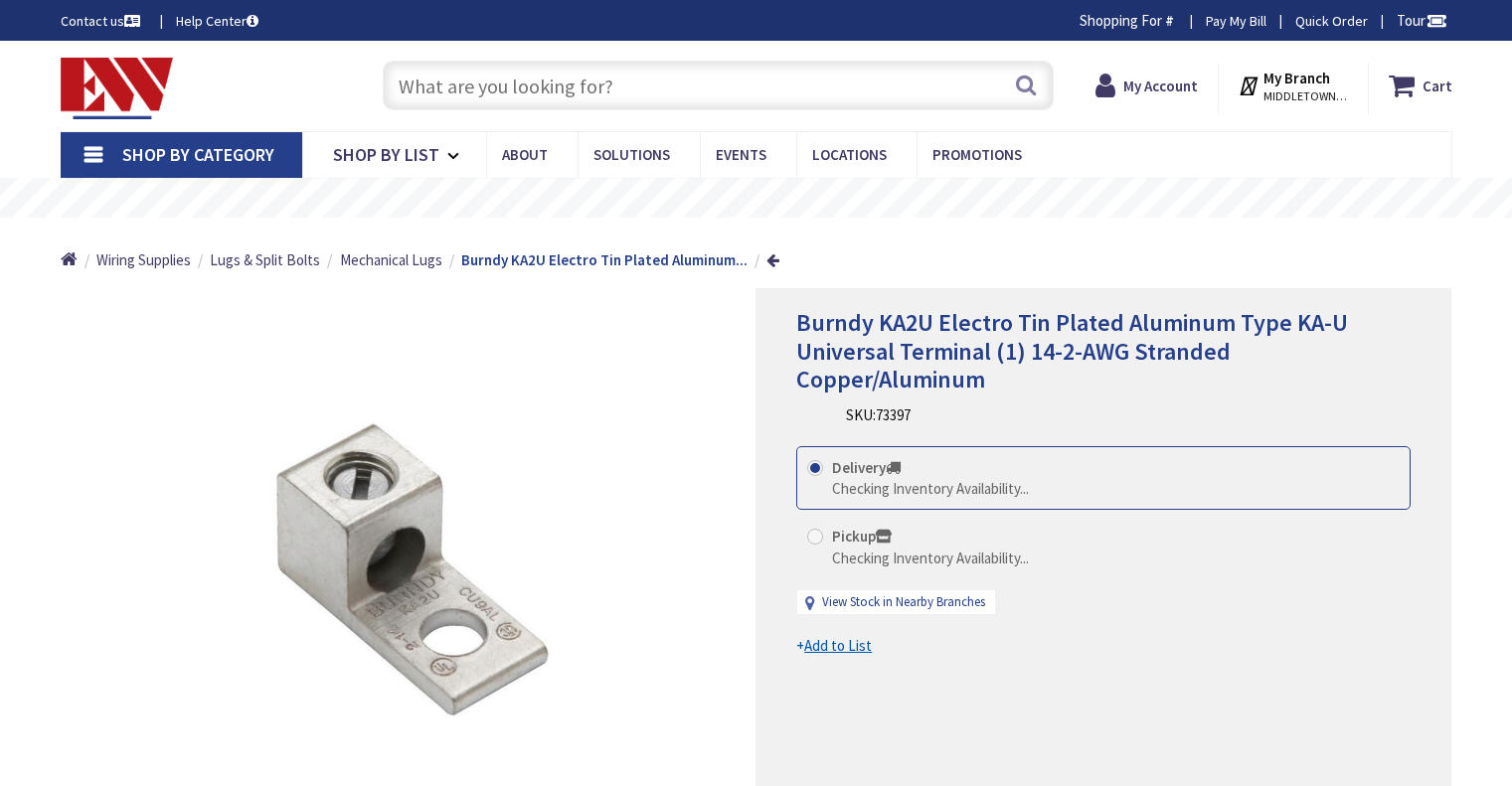 scroll, scrollTop: 0, scrollLeft: 0, axis: both 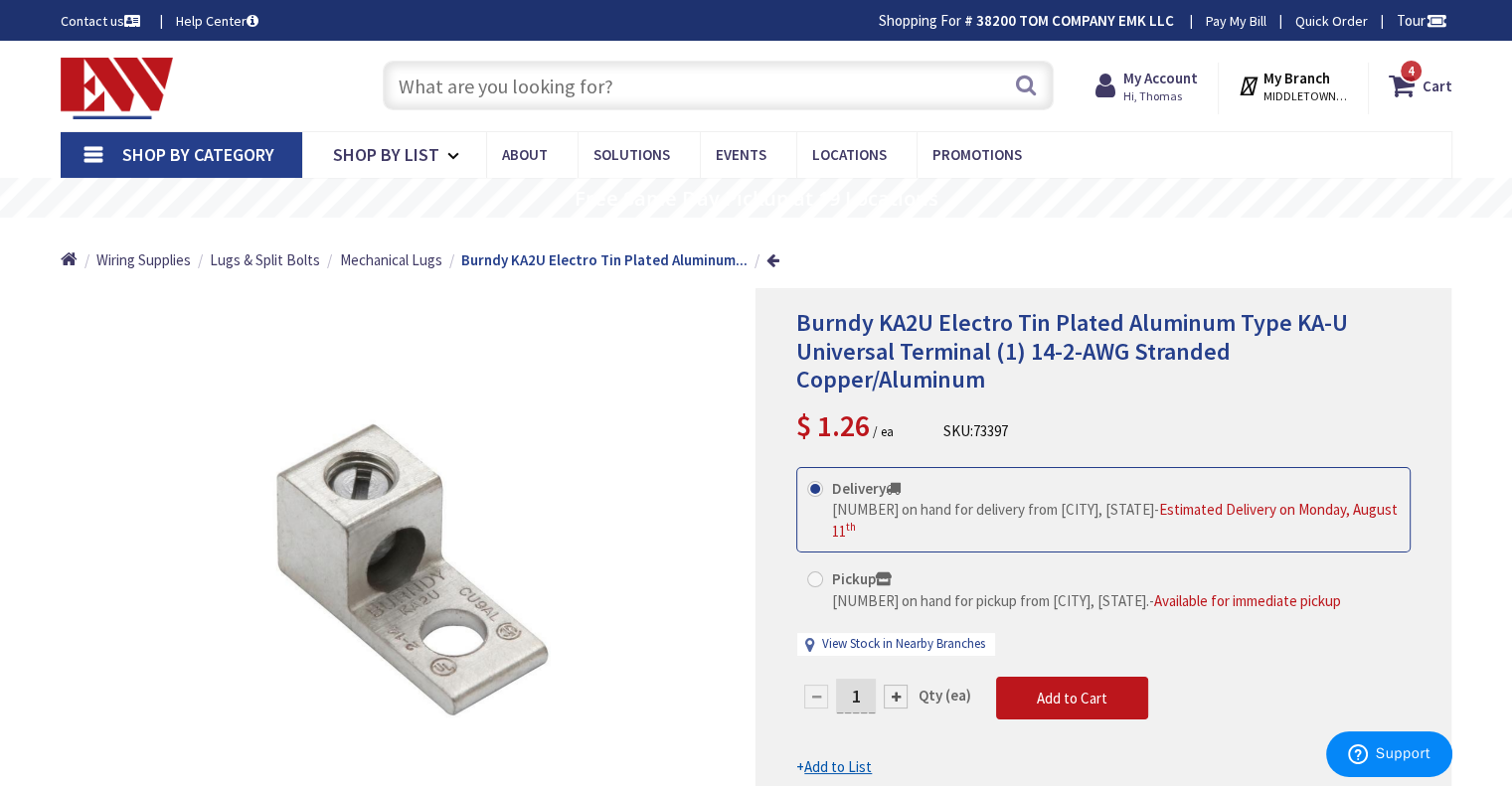 click at bounding box center (718, 85) 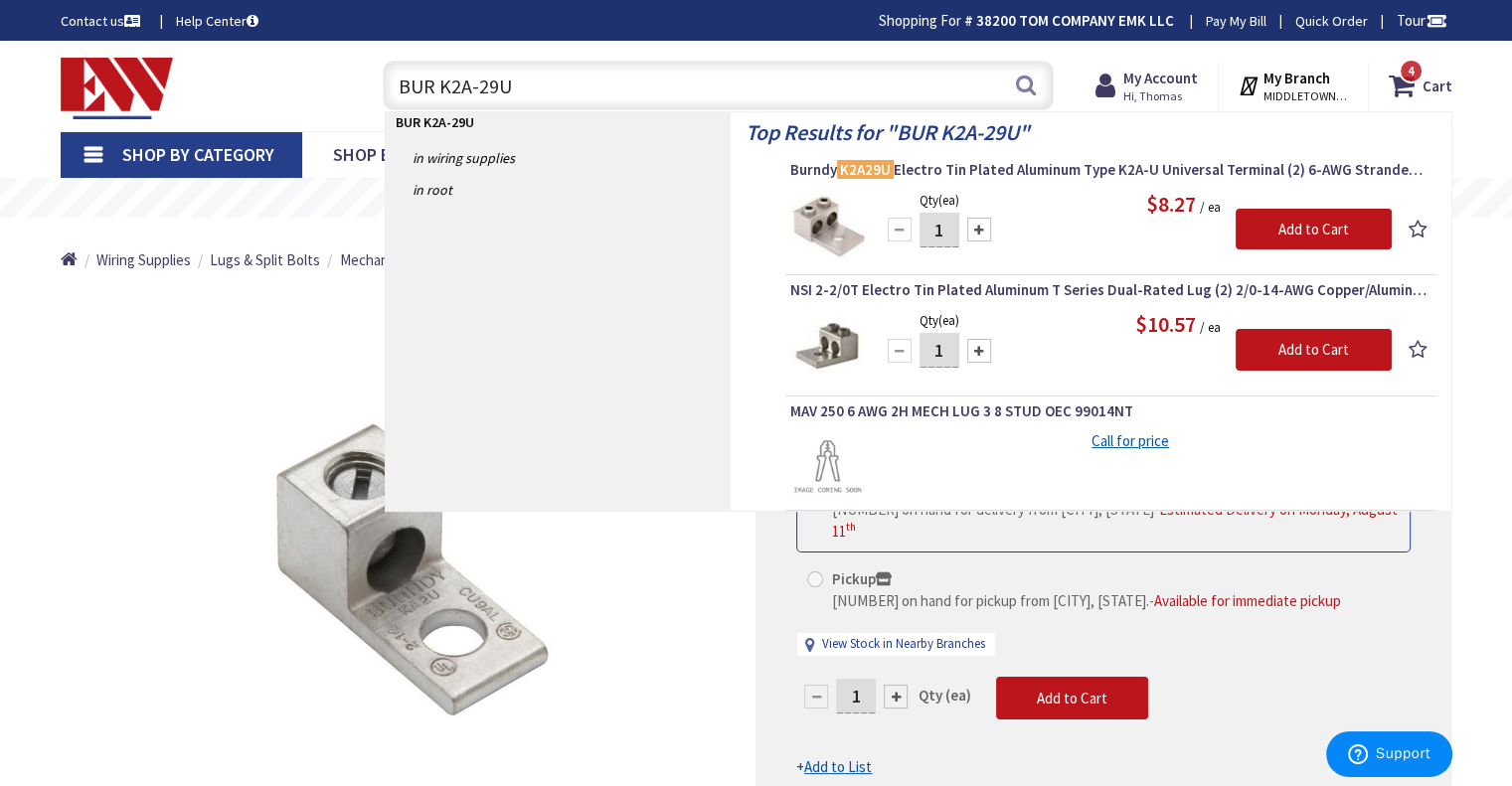 click on "BUR K2A-29U" at bounding box center [718, 85] 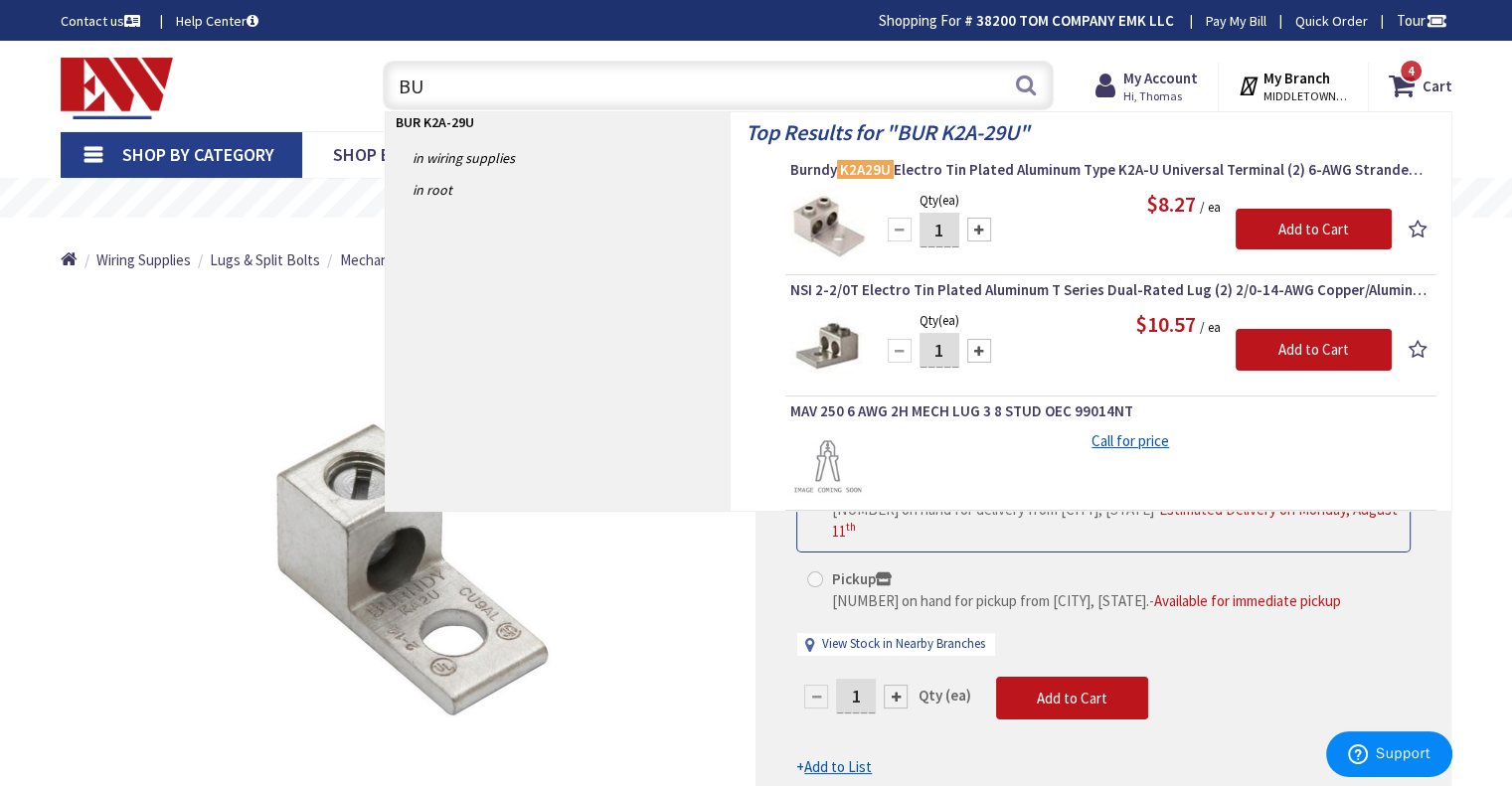 type on "B" 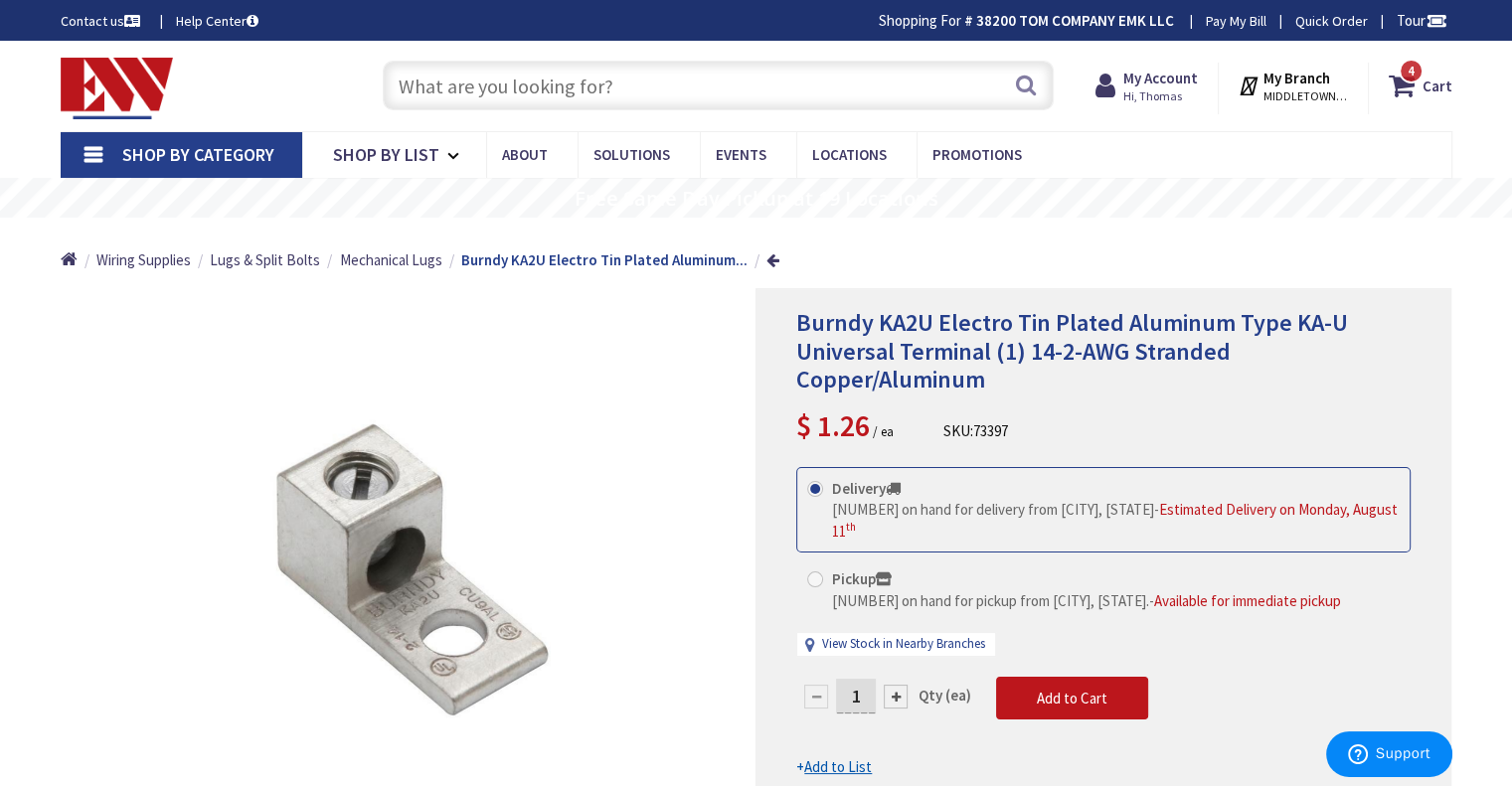 paste on "BUR KA31U" 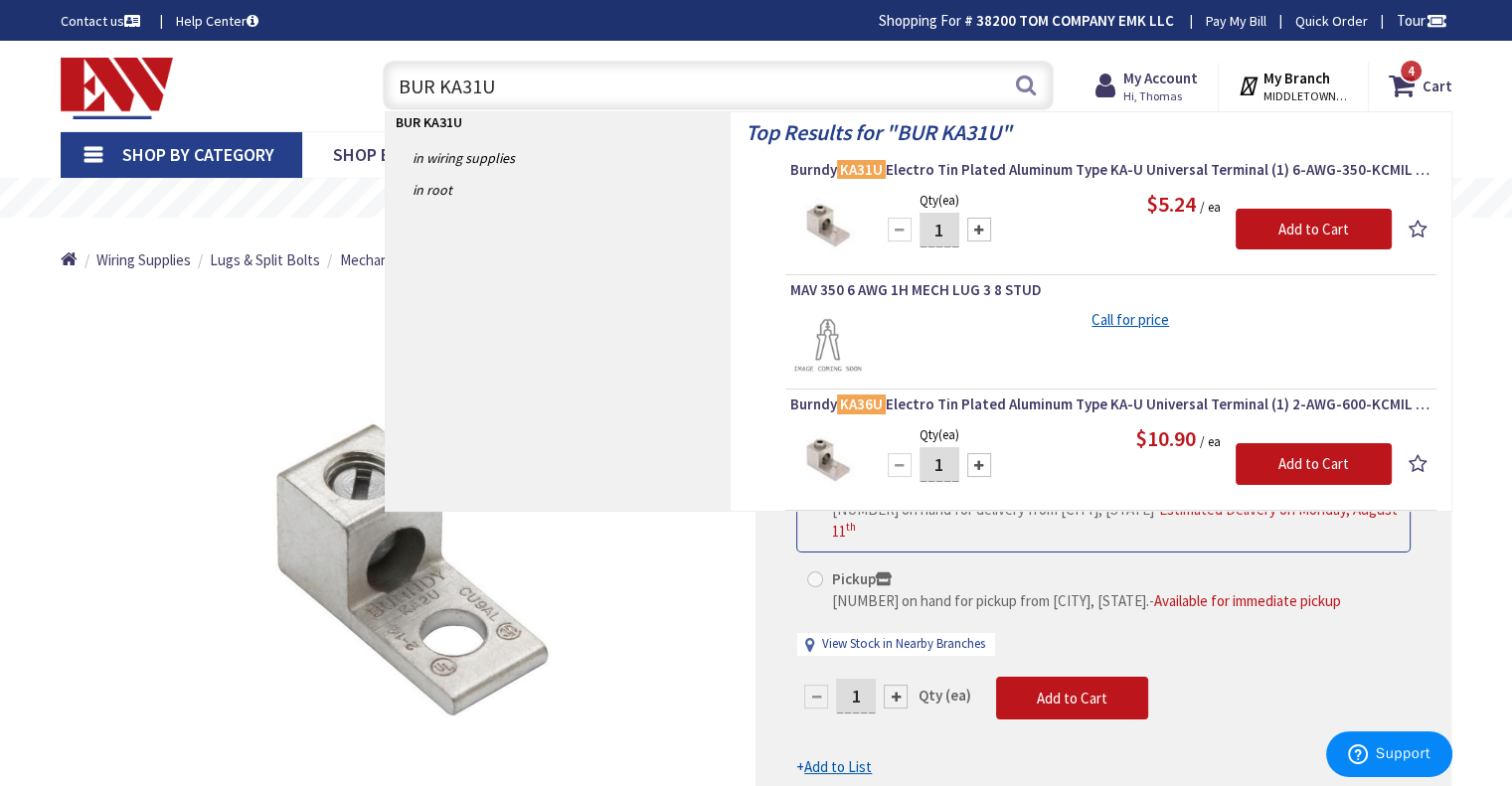 type on "BUR KA31U" 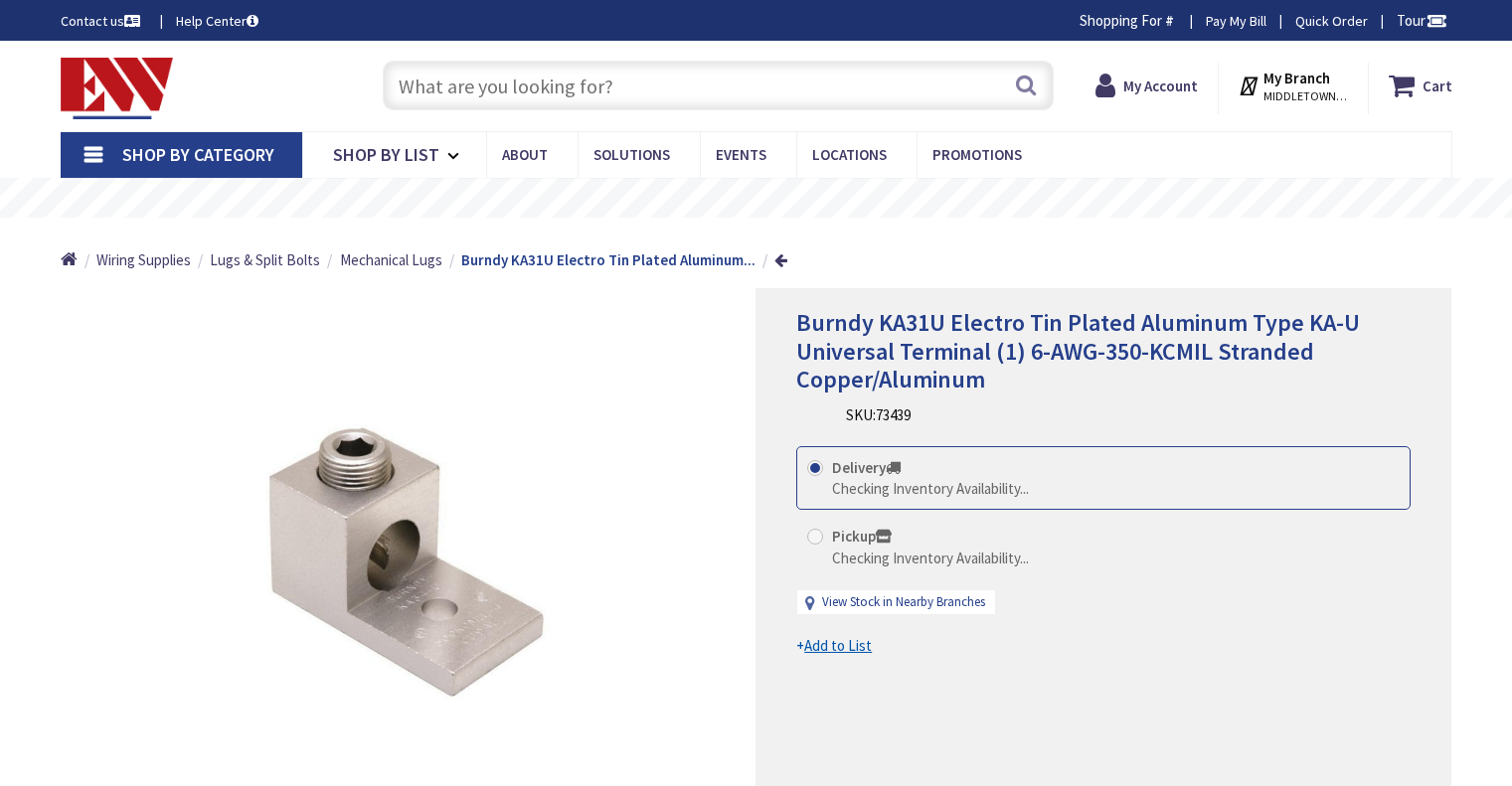 scroll, scrollTop: 0, scrollLeft: 0, axis: both 